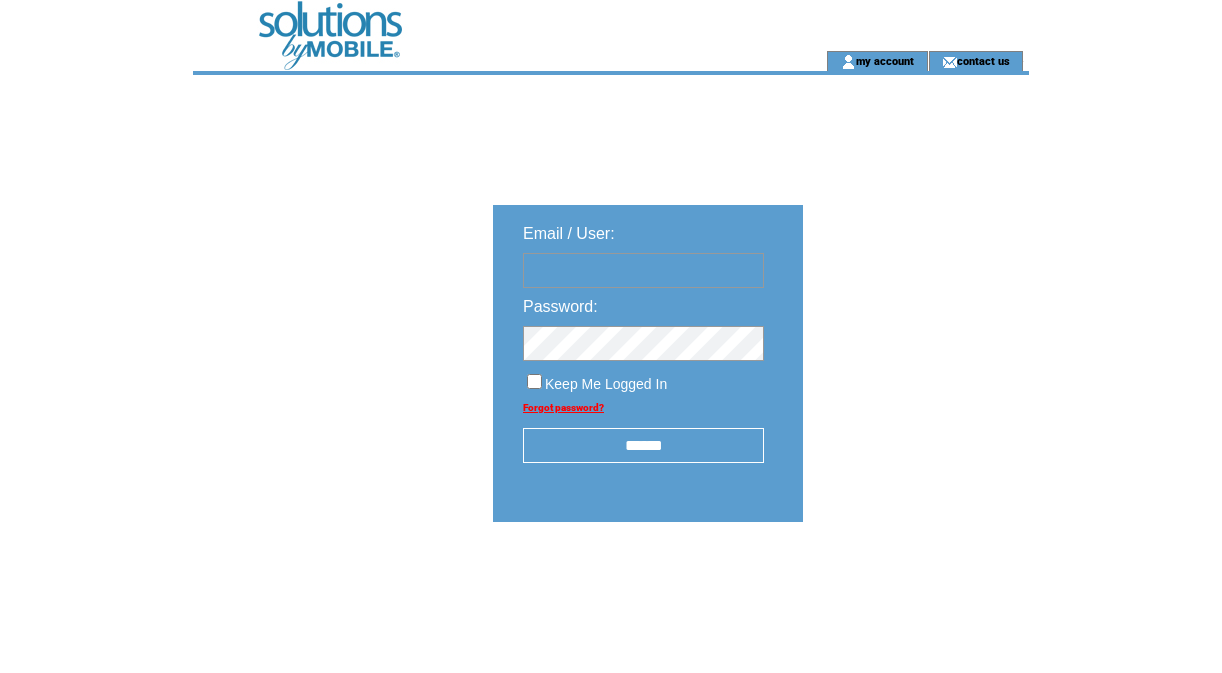 scroll, scrollTop: 0, scrollLeft: 0, axis: both 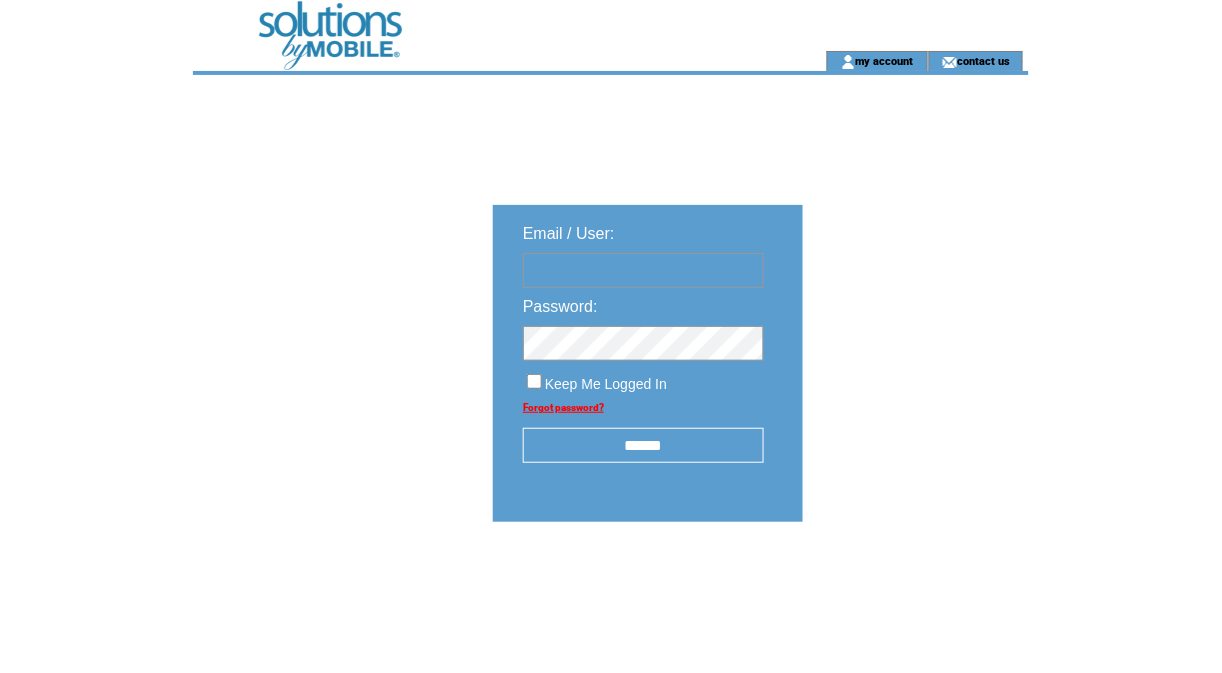 type on "********" 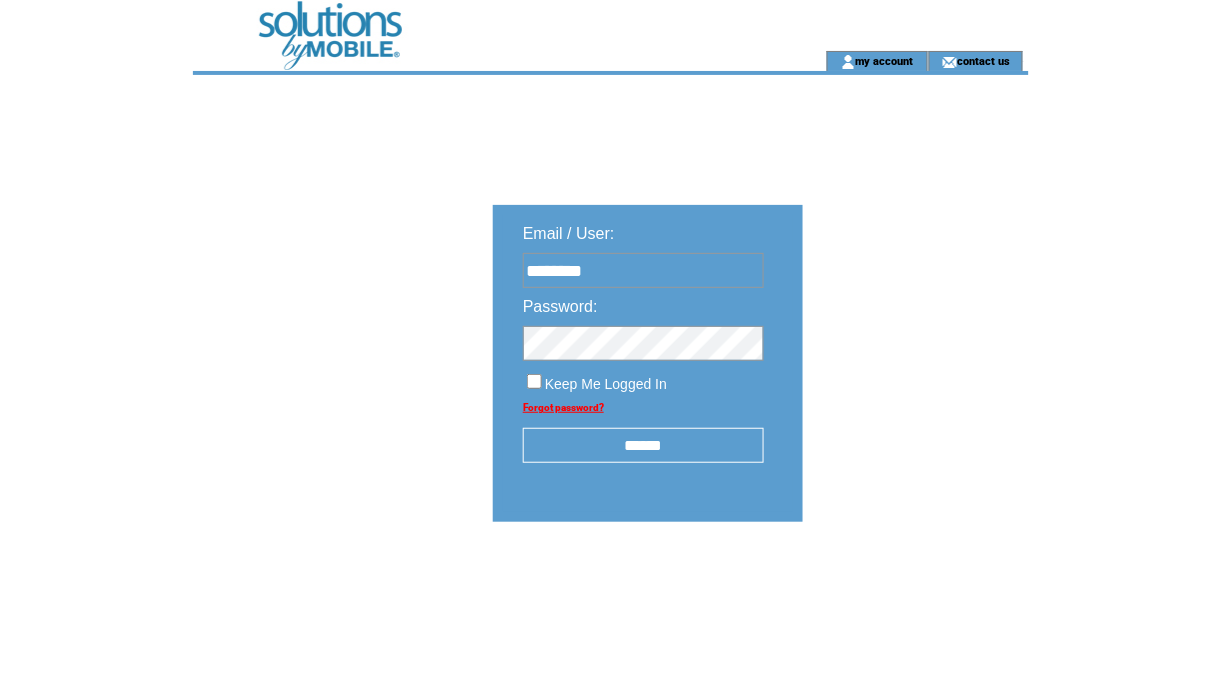 click on "******" at bounding box center [643, 445] 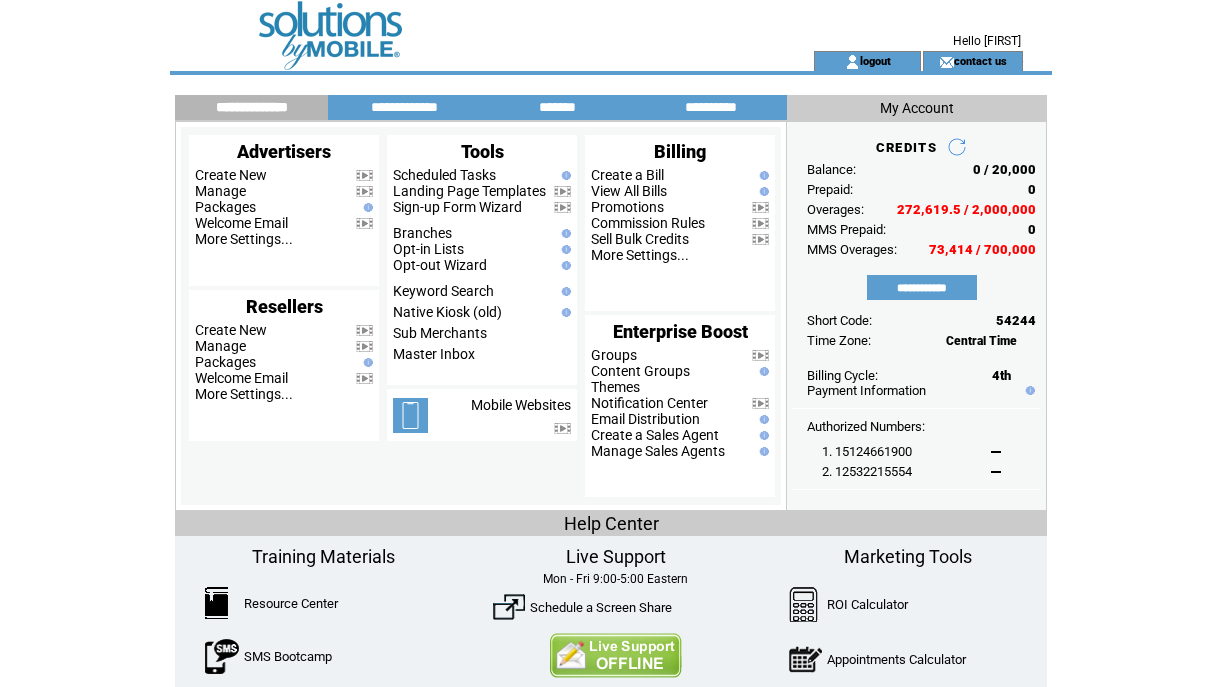 scroll, scrollTop: 0, scrollLeft: 0, axis: both 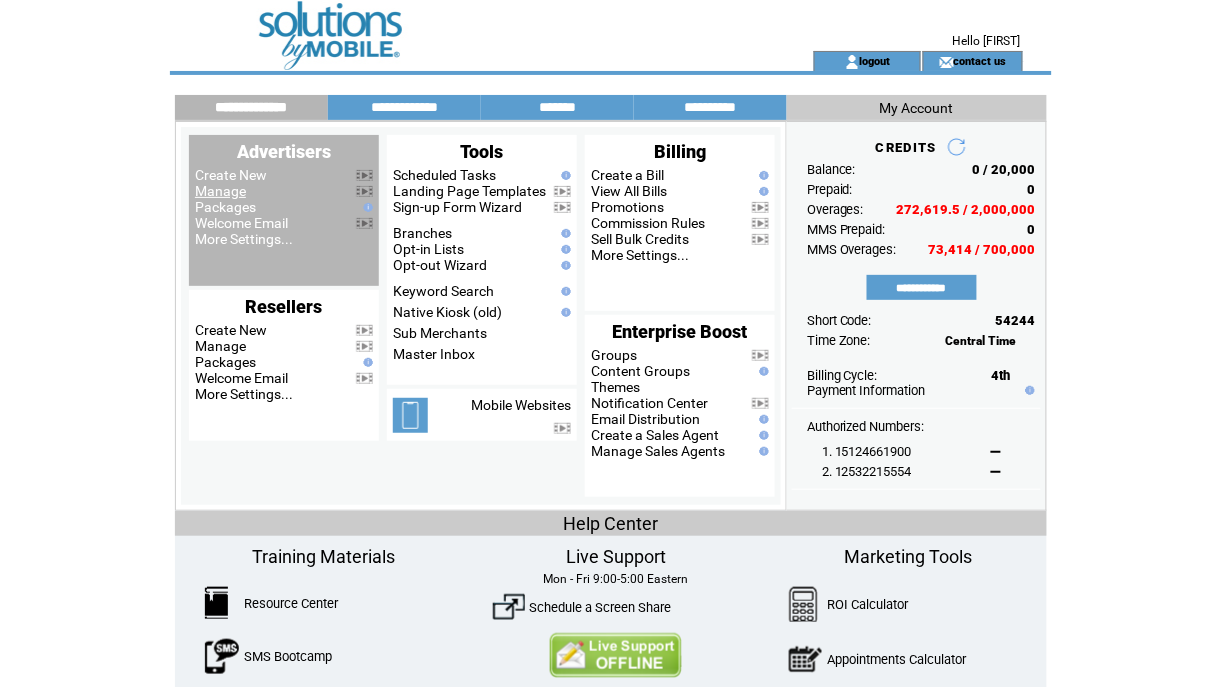 click on "Manage" at bounding box center [220, 191] 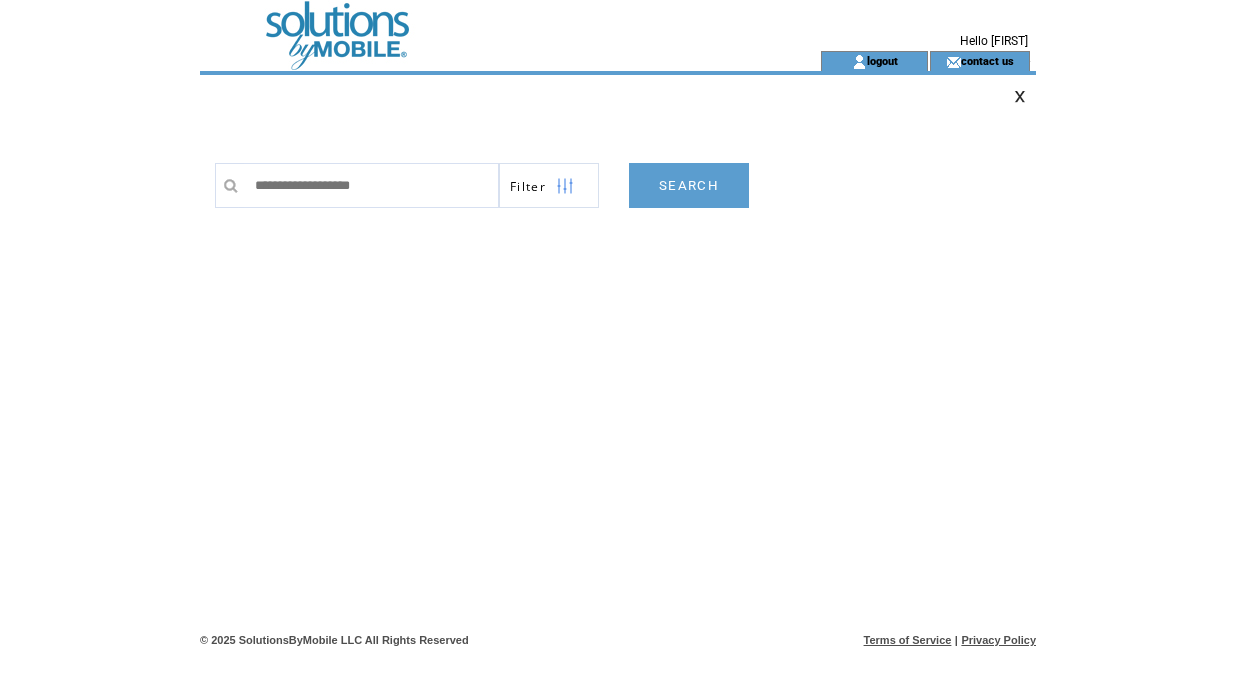 scroll, scrollTop: 0, scrollLeft: 0, axis: both 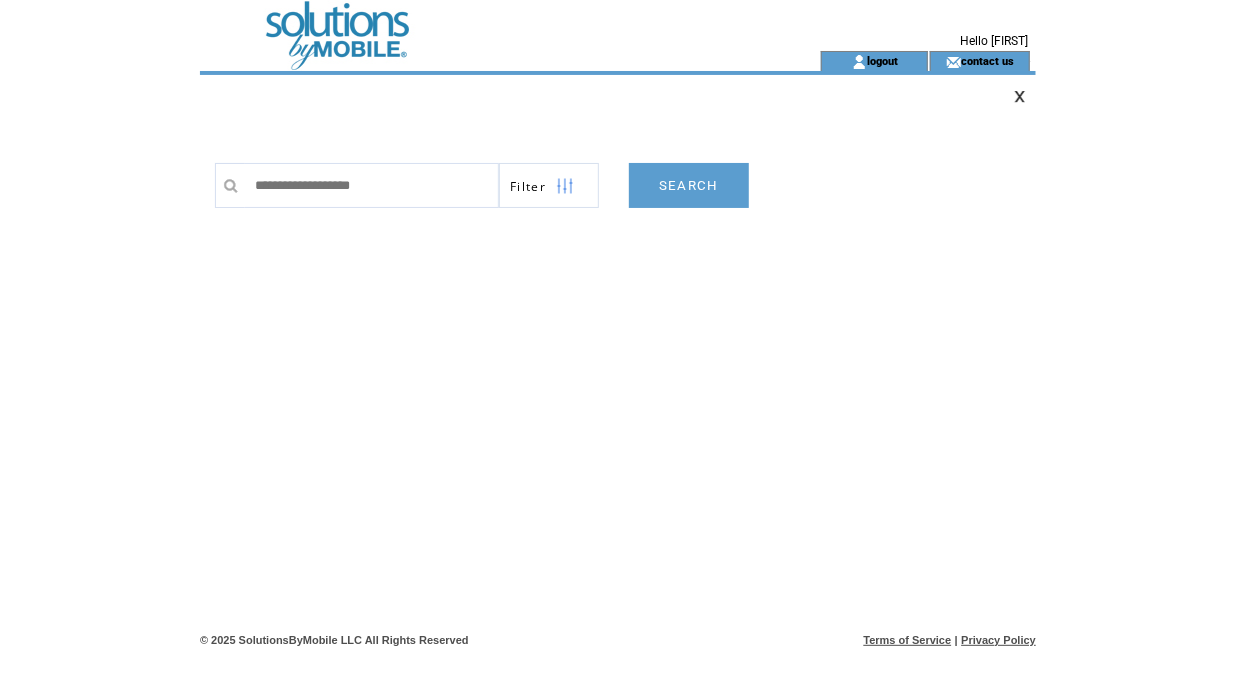 type on "*" 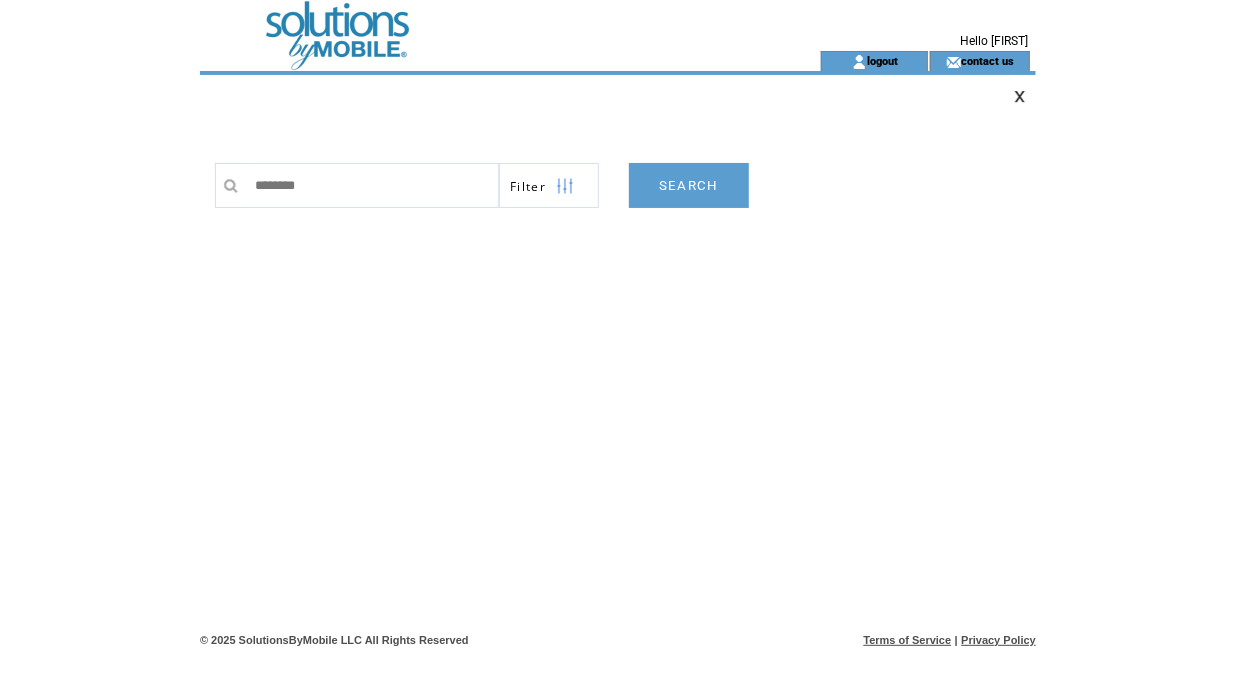 type on "*********" 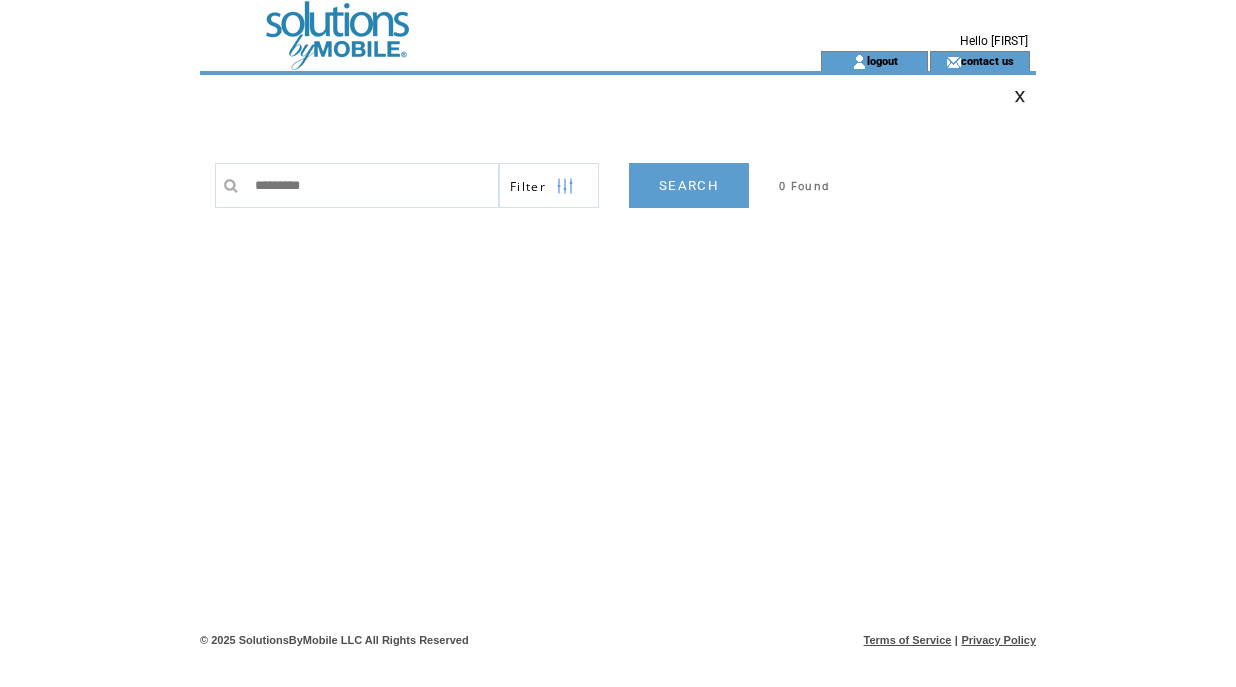 scroll, scrollTop: 0, scrollLeft: 0, axis: both 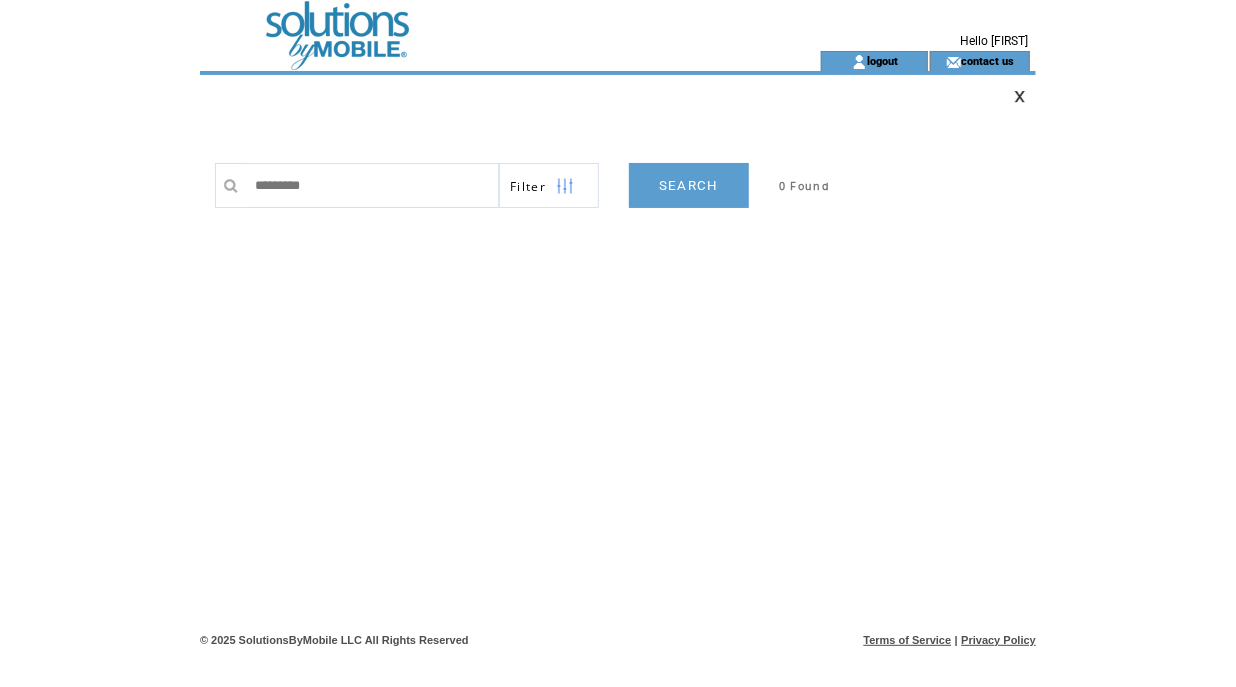 drag, startPoint x: 343, startPoint y: 182, endPoint x: 77, endPoint y: 168, distance: 266.36816 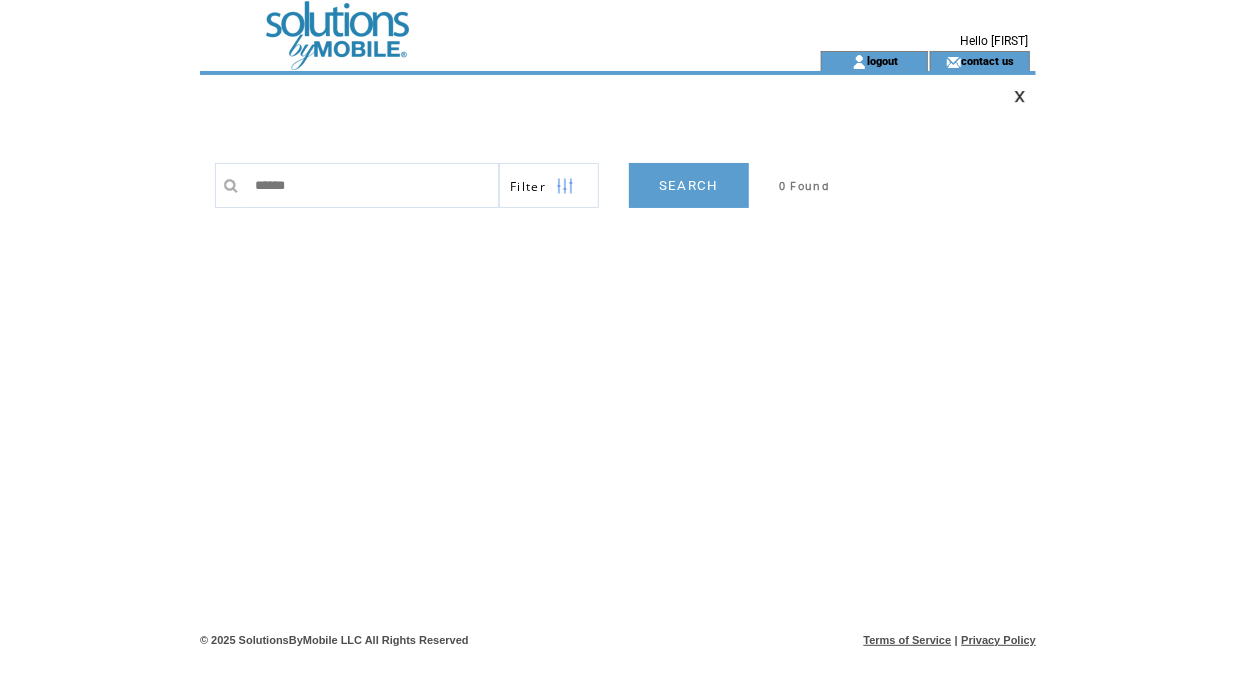 type on "*******" 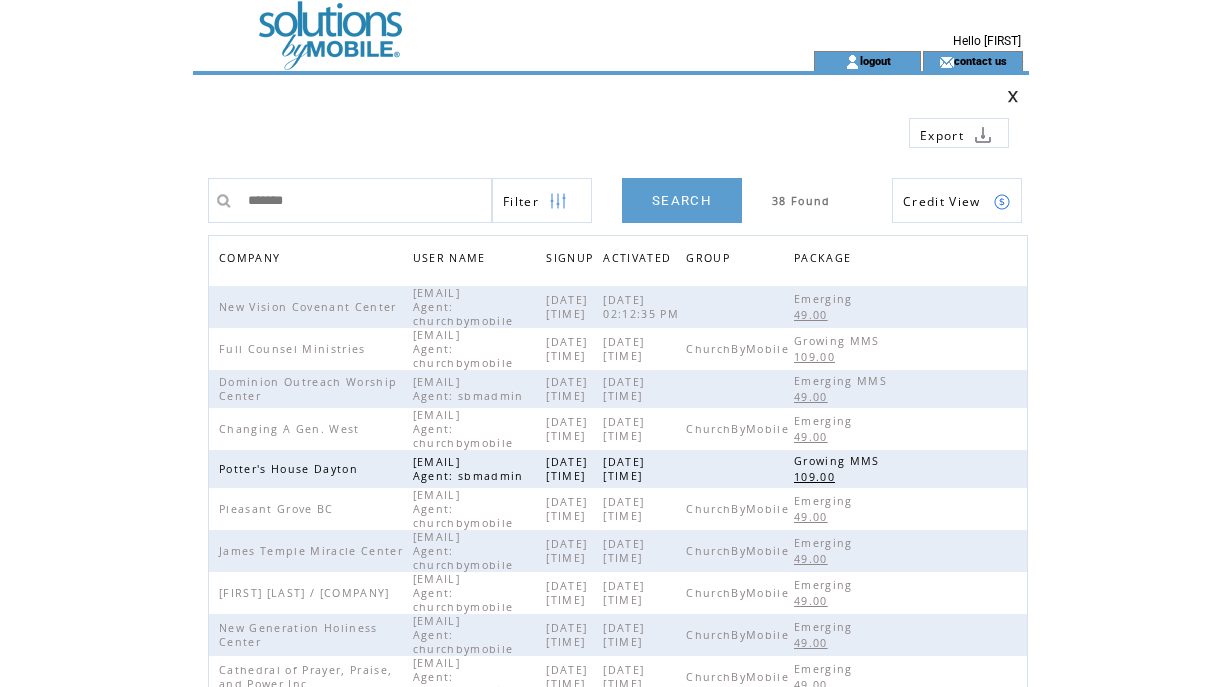 scroll, scrollTop: 0, scrollLeft: 0, axis: both 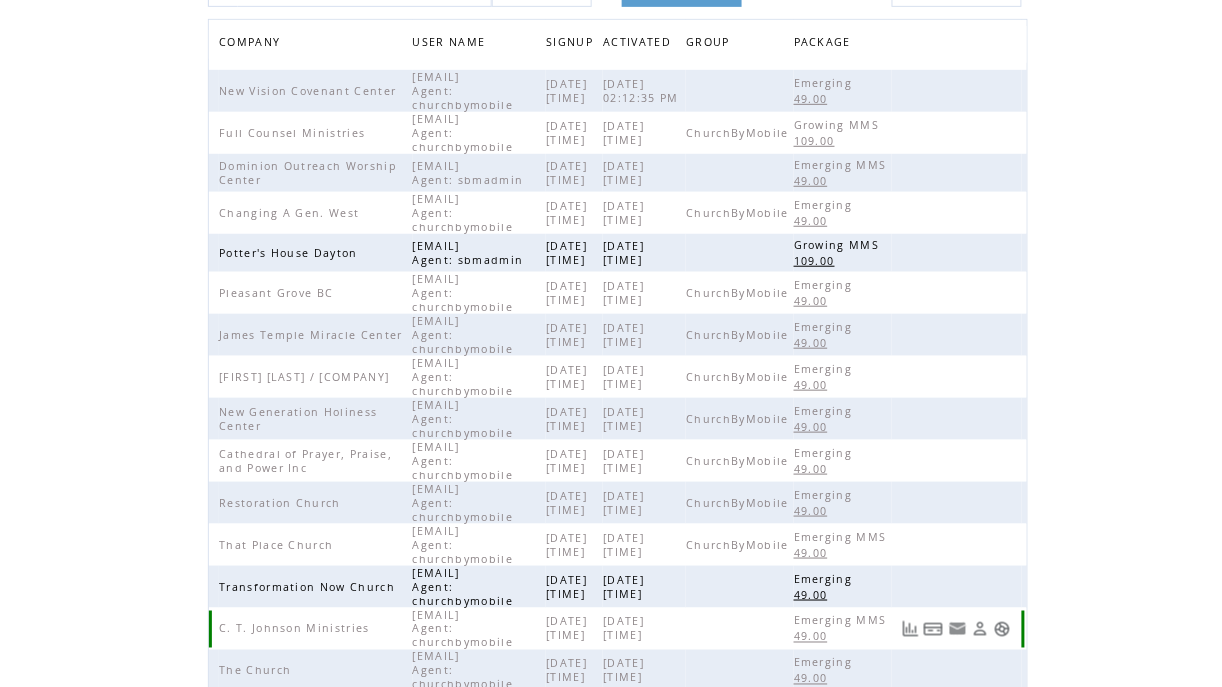 click at bounding box center (934, 629) 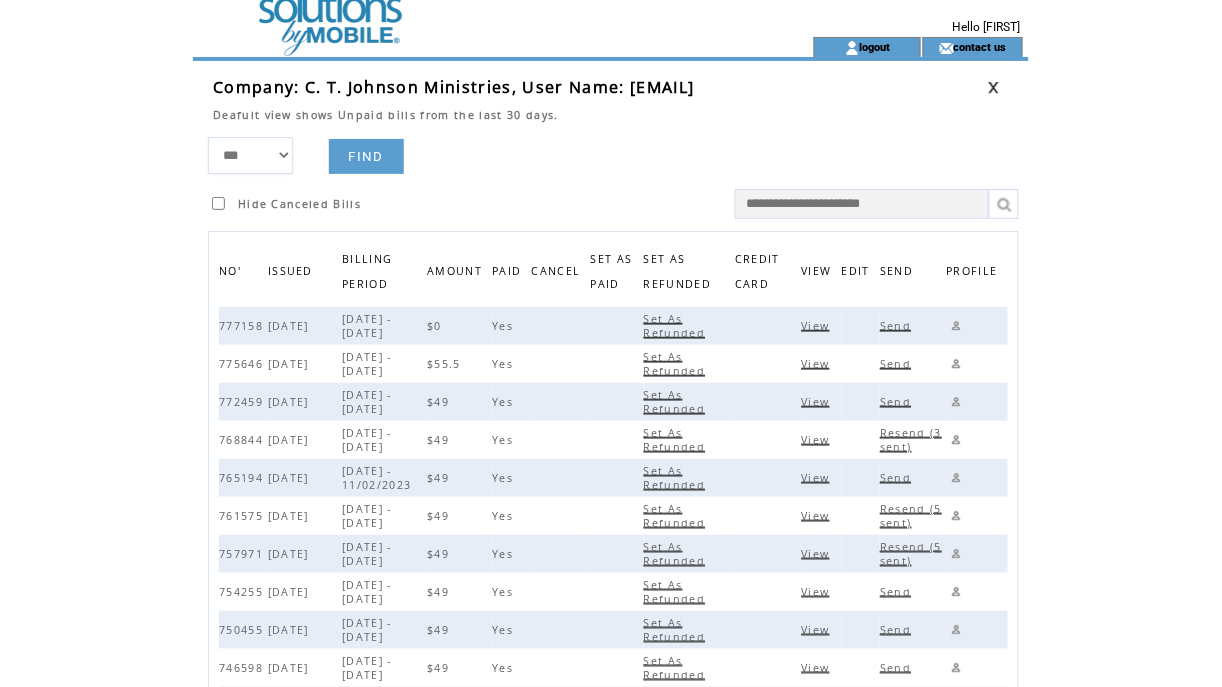 scroll, scrollTop: 21, scrollLeft: 0, axis: vertical 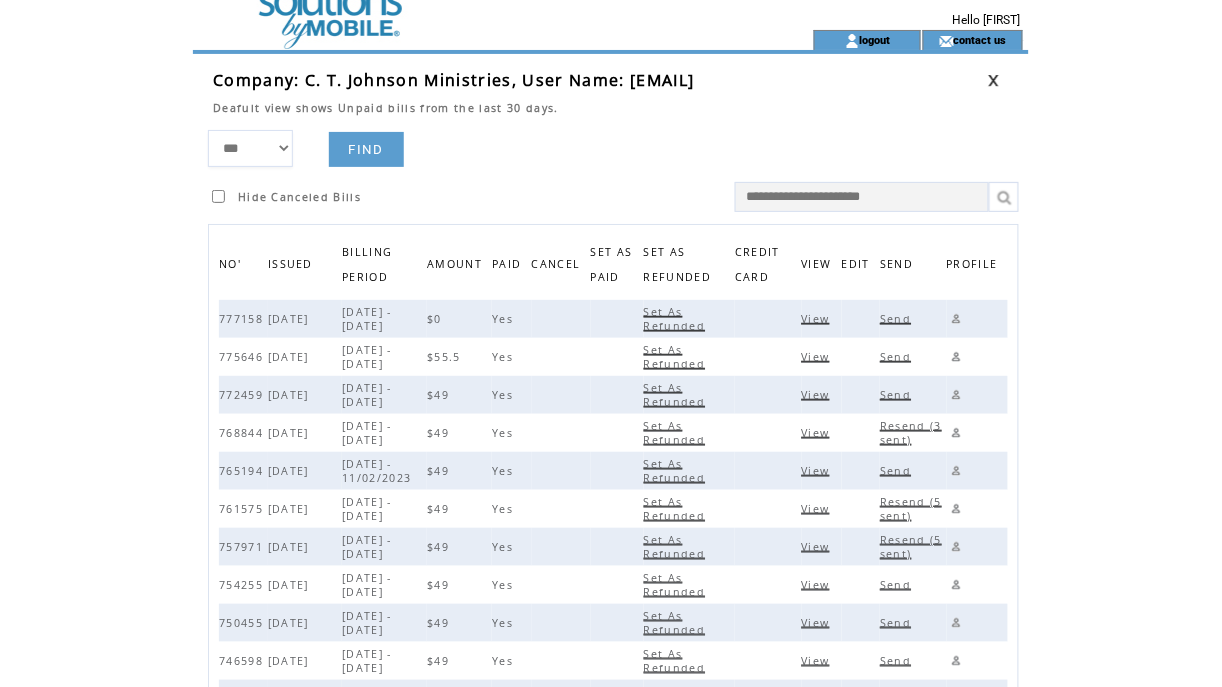 click on "View" at bounding box center [818, 319] 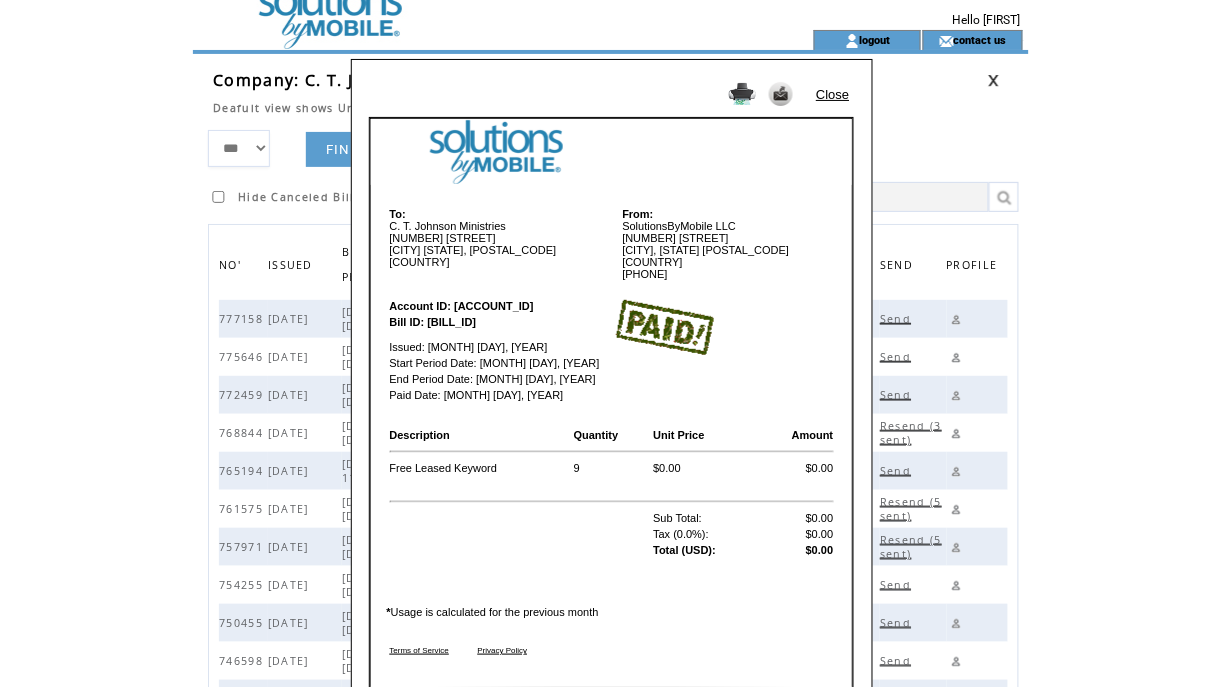 click on "Close" at bounding box center [832, 94] 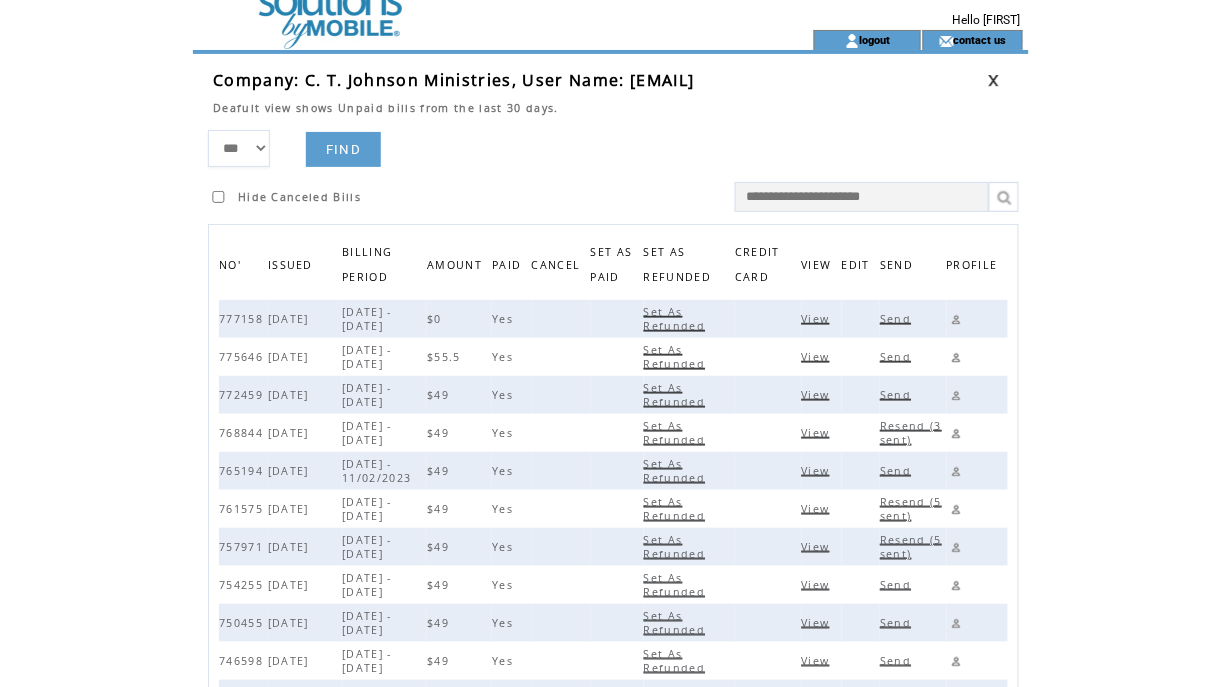 click at bounding box center (956, 319) 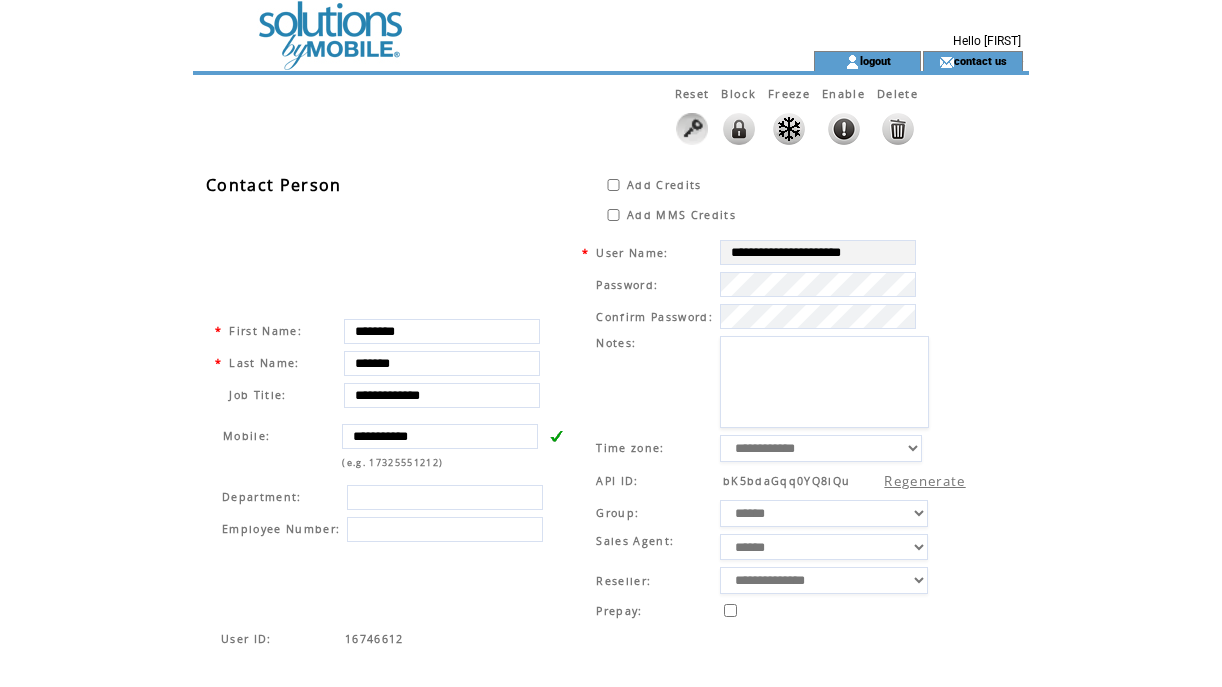 scroll, scrollTop: 0, scrollLeft: 0, axis: both 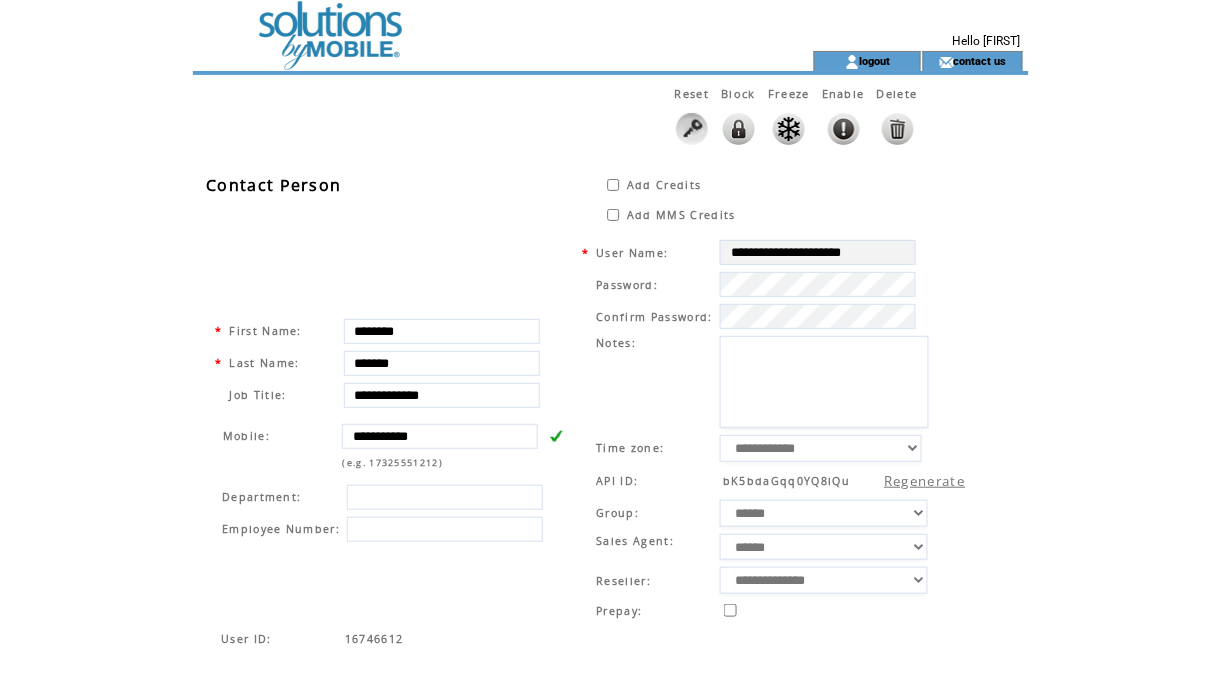 click at bounding box center [844, 129] 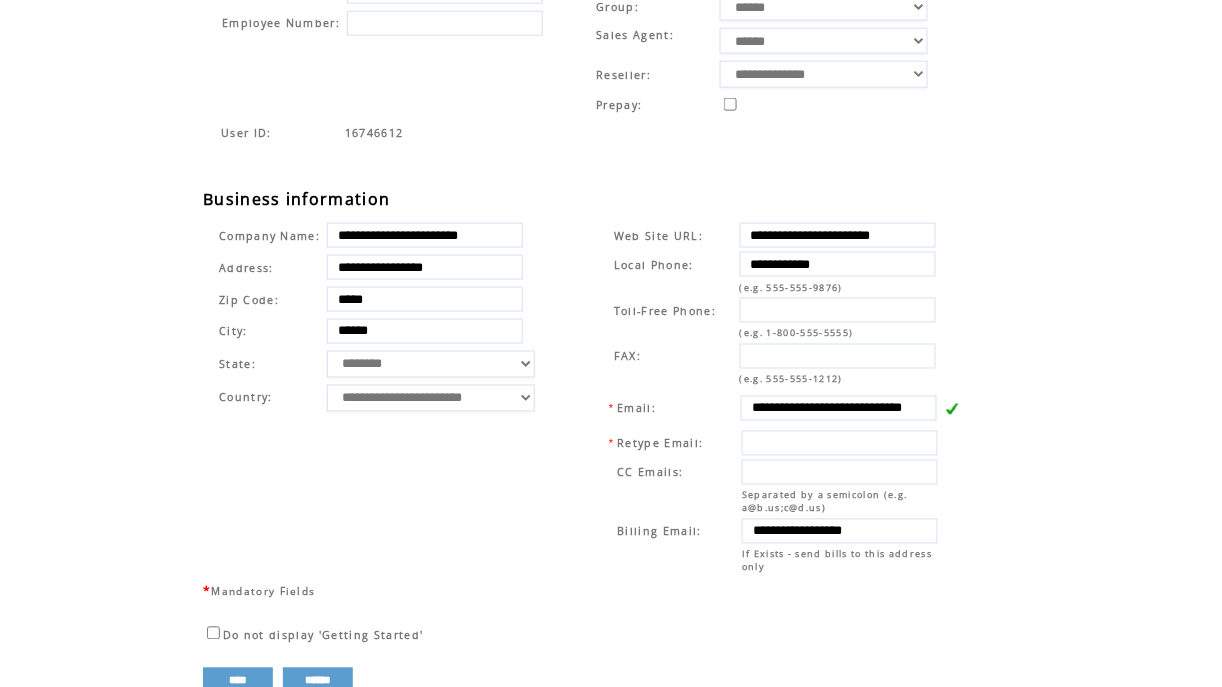 scroll, scrollTop: 558, scrollLeft: 0, axis: vertical 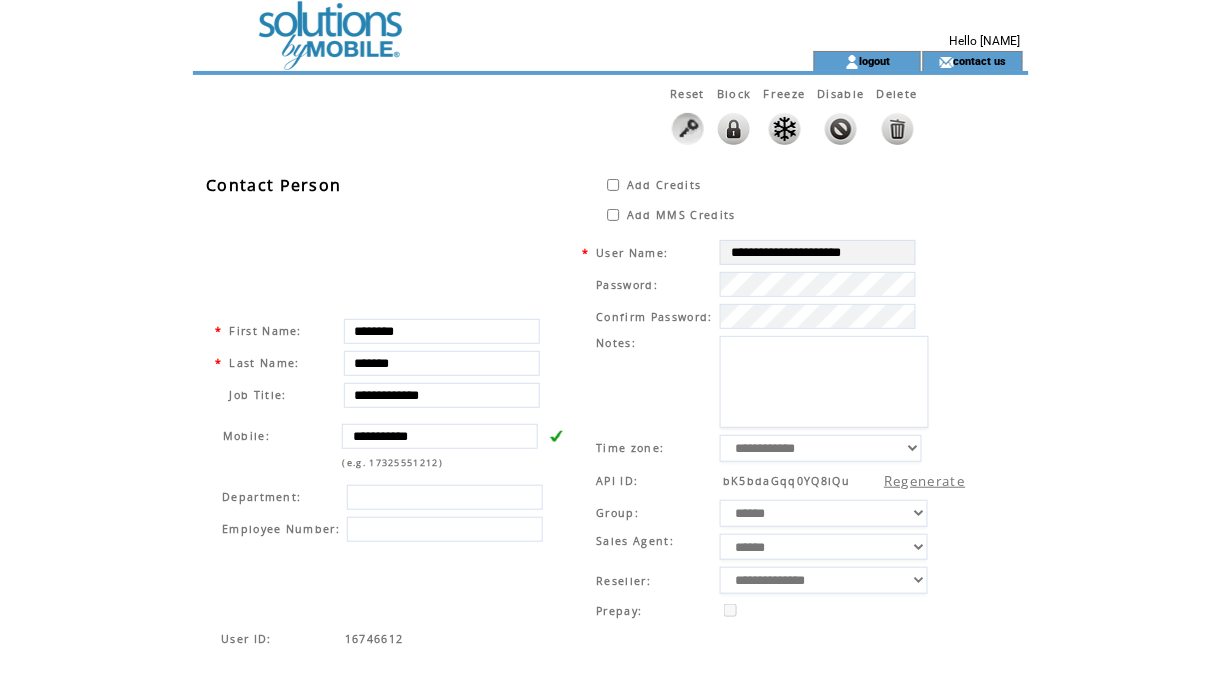 click on "* First Name: [NAME]
* Last Name: [LAST]
Job Title: [JOB TITLE]
Mobile: [PHONE]
(e.g. [PHONE])
Department:
Employee Number:" at bounding box center [389, 430] 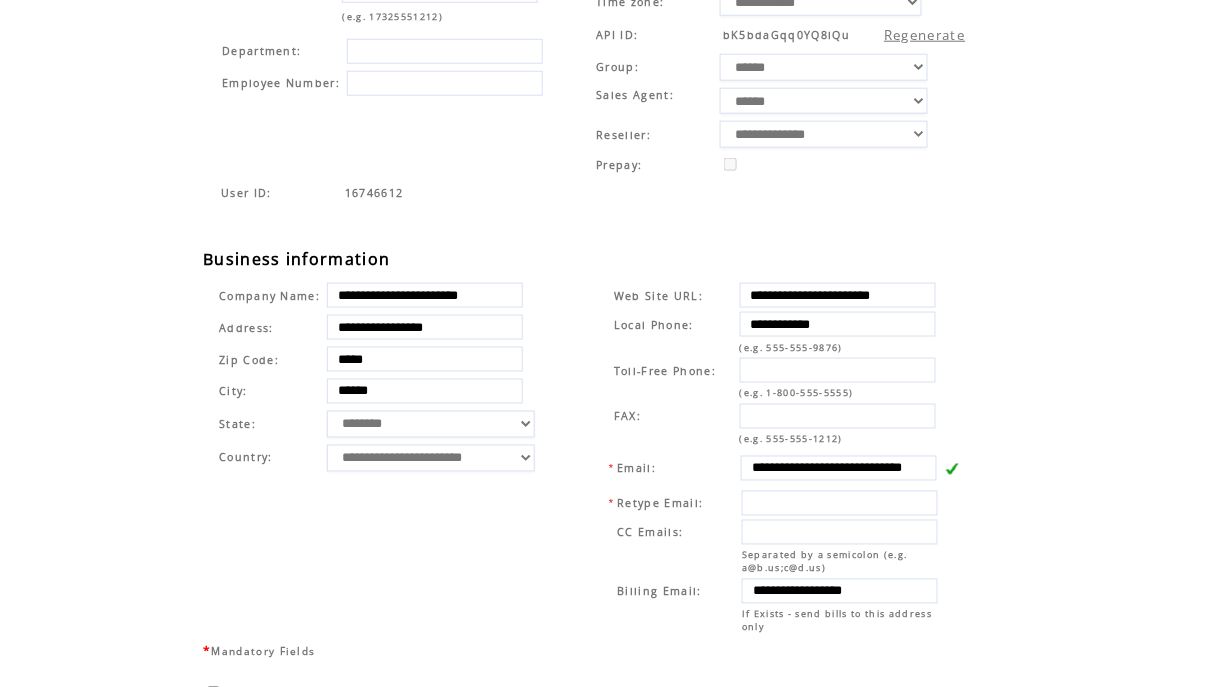 scroll, scrollTop: 558, scrollLeft: 0, axis: vertical 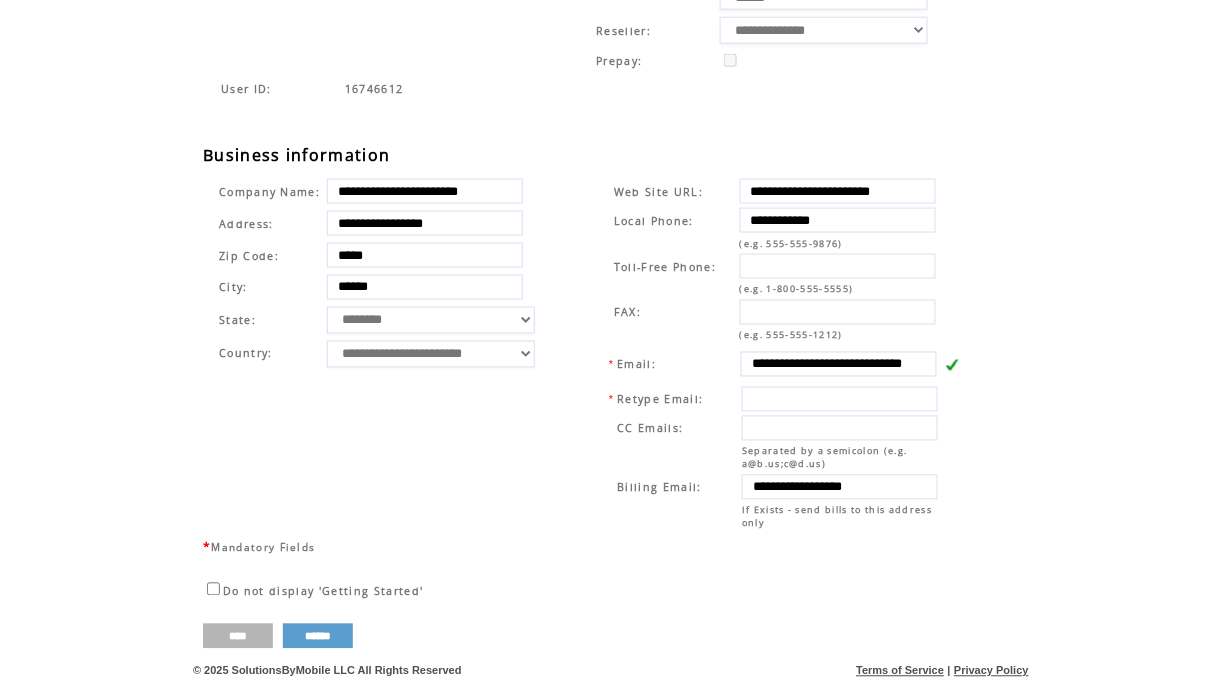click on "****" at bounding box center (238, 636) 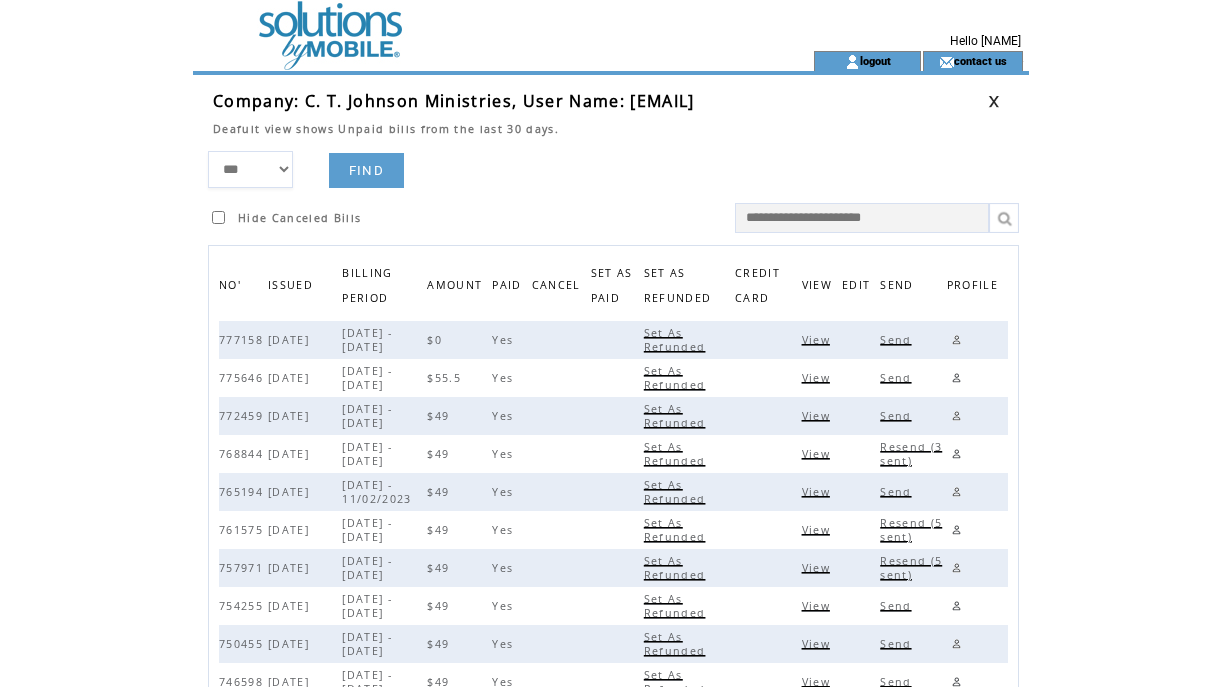 scroll, scrollTop: 0, scrollLeft: 0, axis: both 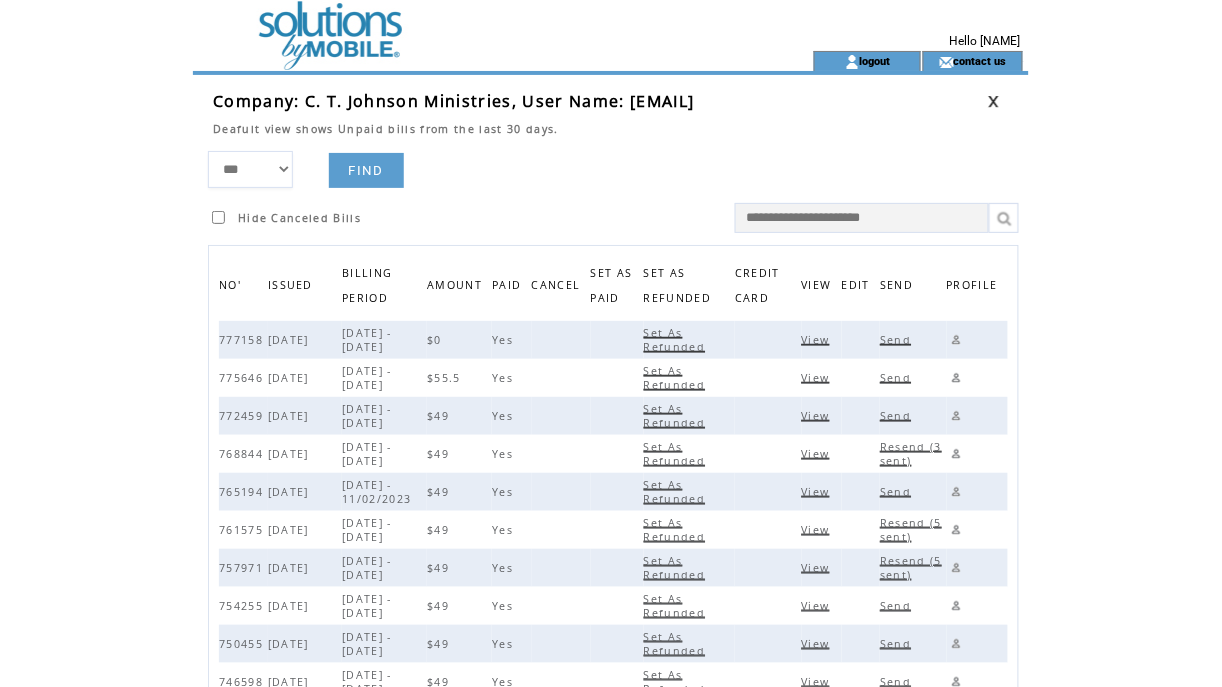 click at bounding box center (994, 101) 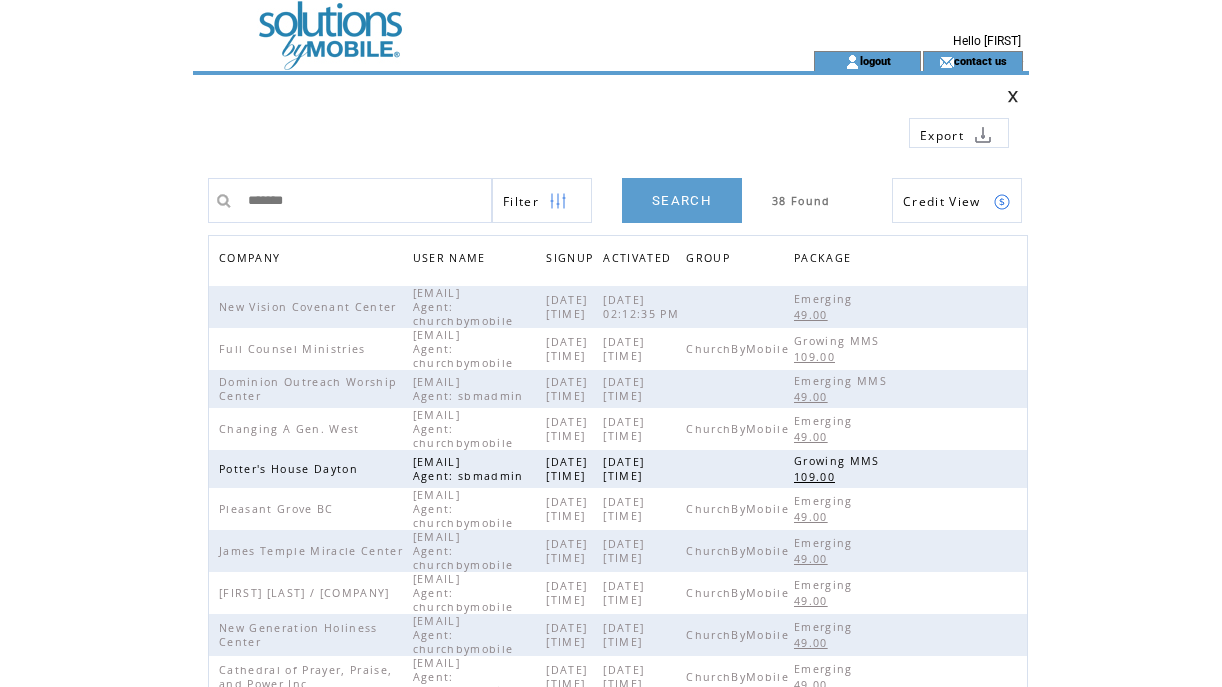 scroll, scrollTop: 0, scrollLeft: 0, axis: both 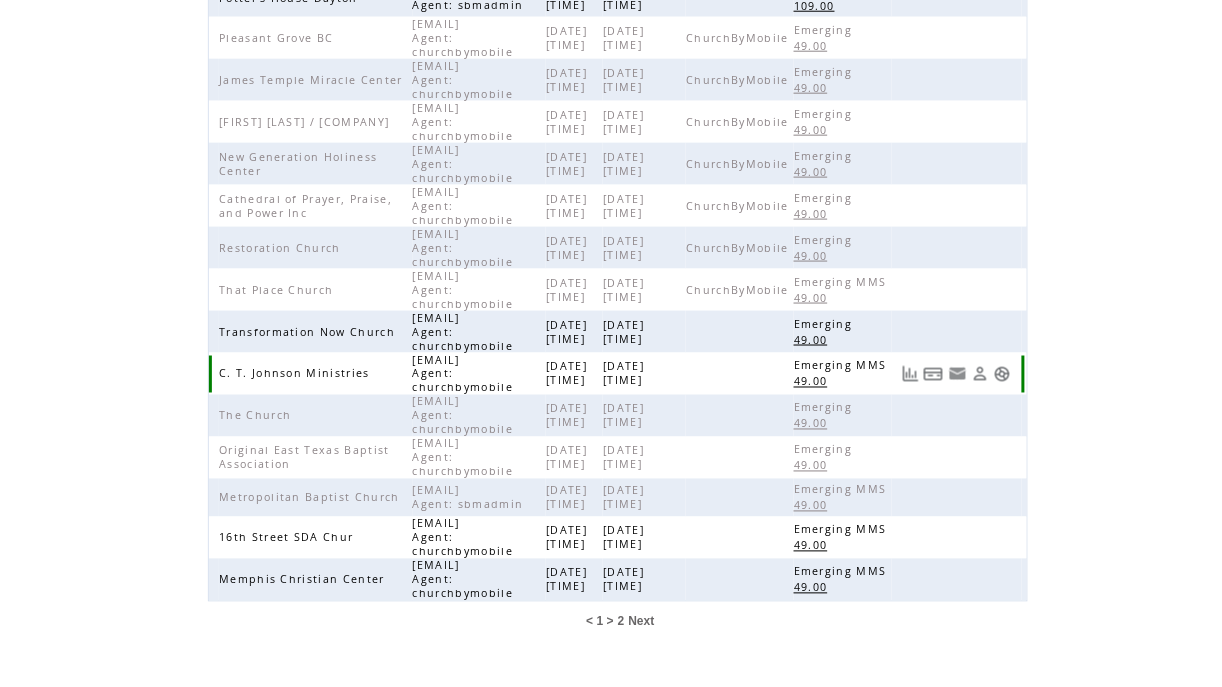 click at bounding box center (1002, 374) 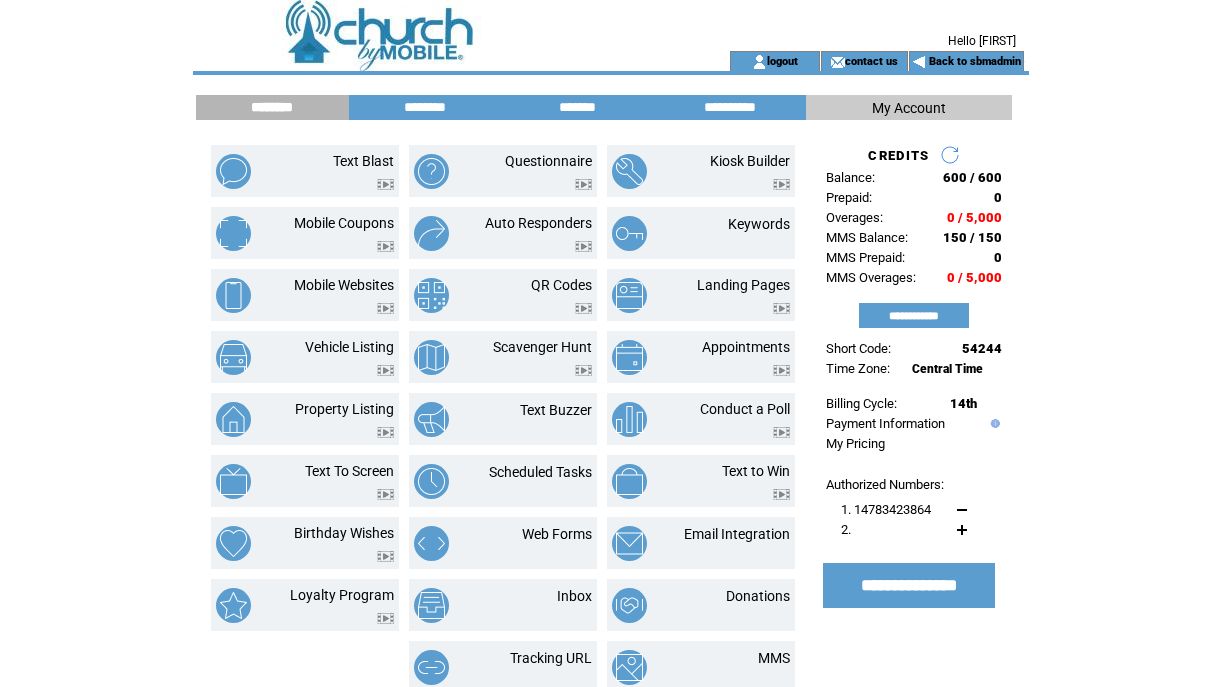 scroll, scrollTop: 0, scrollLeft: 0, axis: both 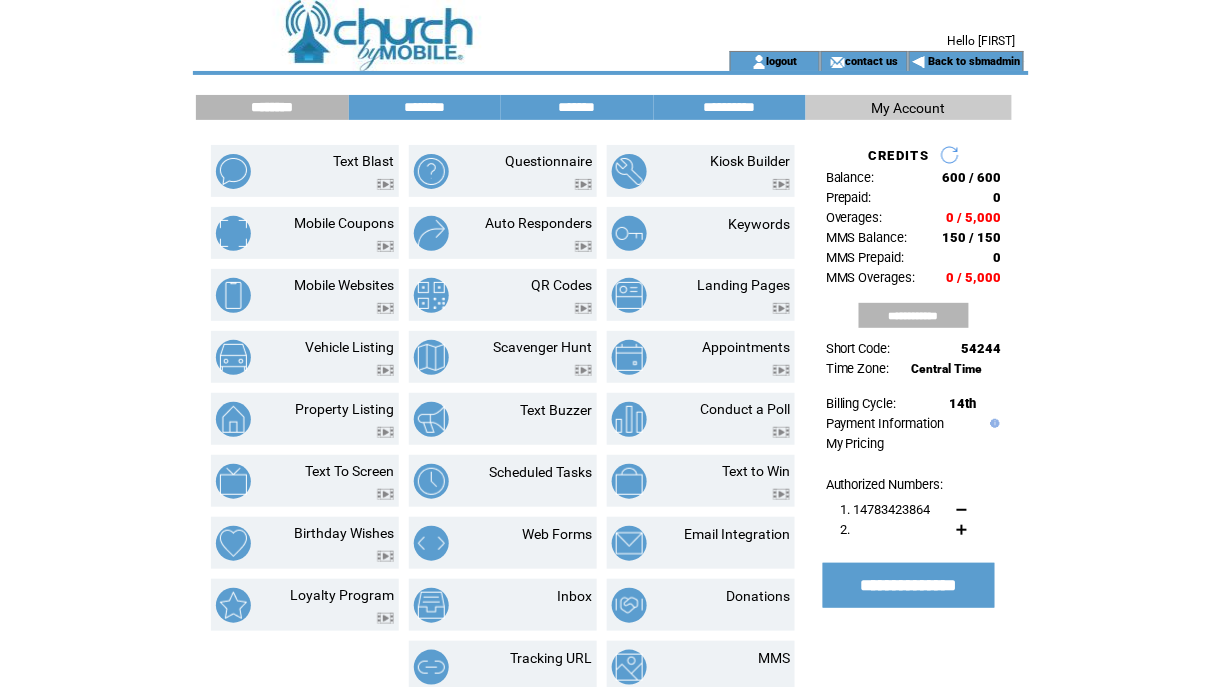 drag, startPoint x: 894, startPoint y: 317, endPoint x: 993, endPoint y: 320, distance: 99.04544 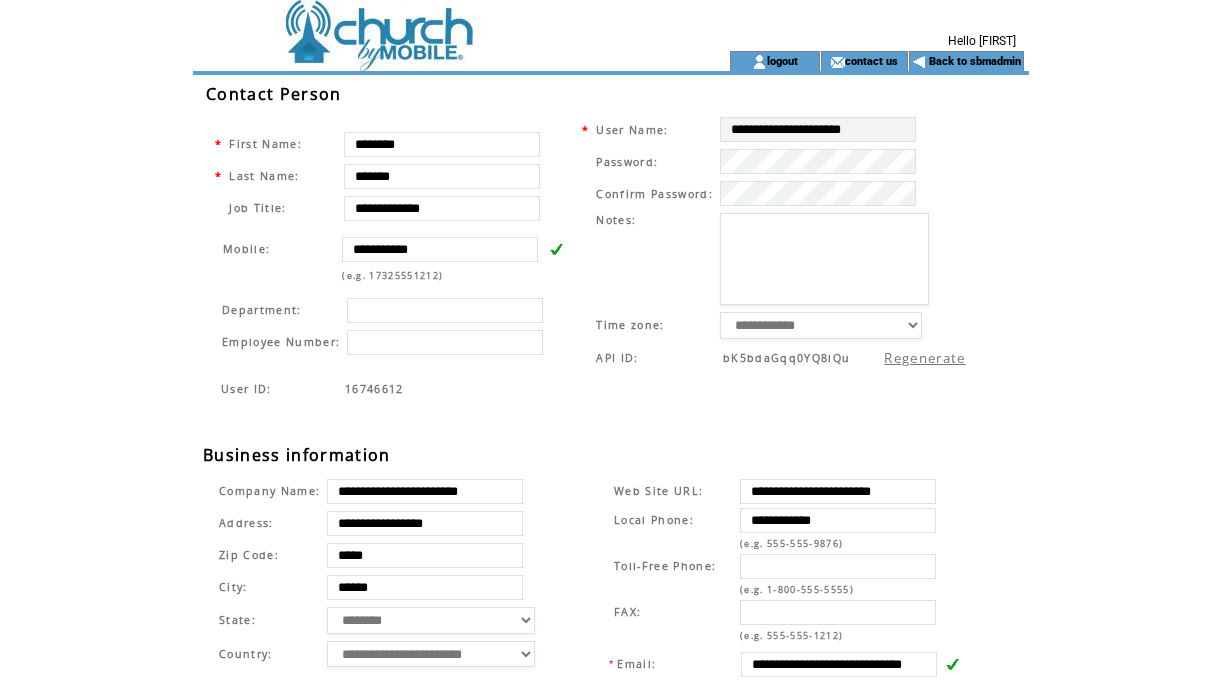scroll, scrollTop: 0, scrollLeft: 0, axis: both 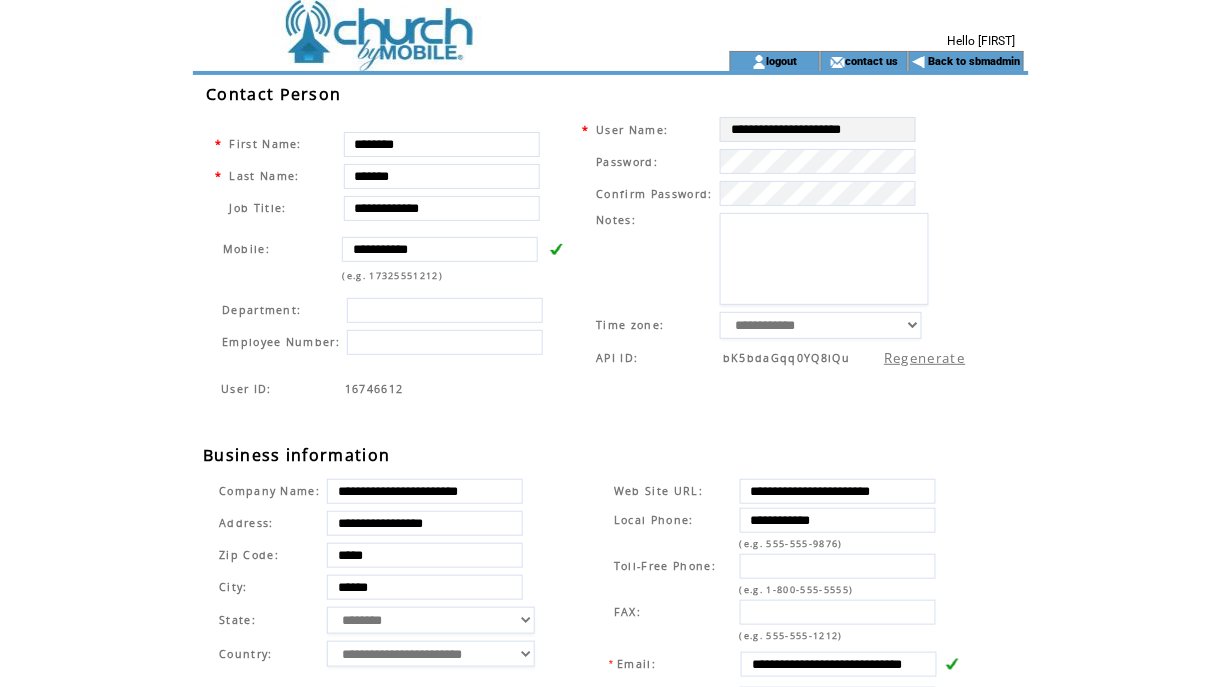 click at bounding box center (433, 61) 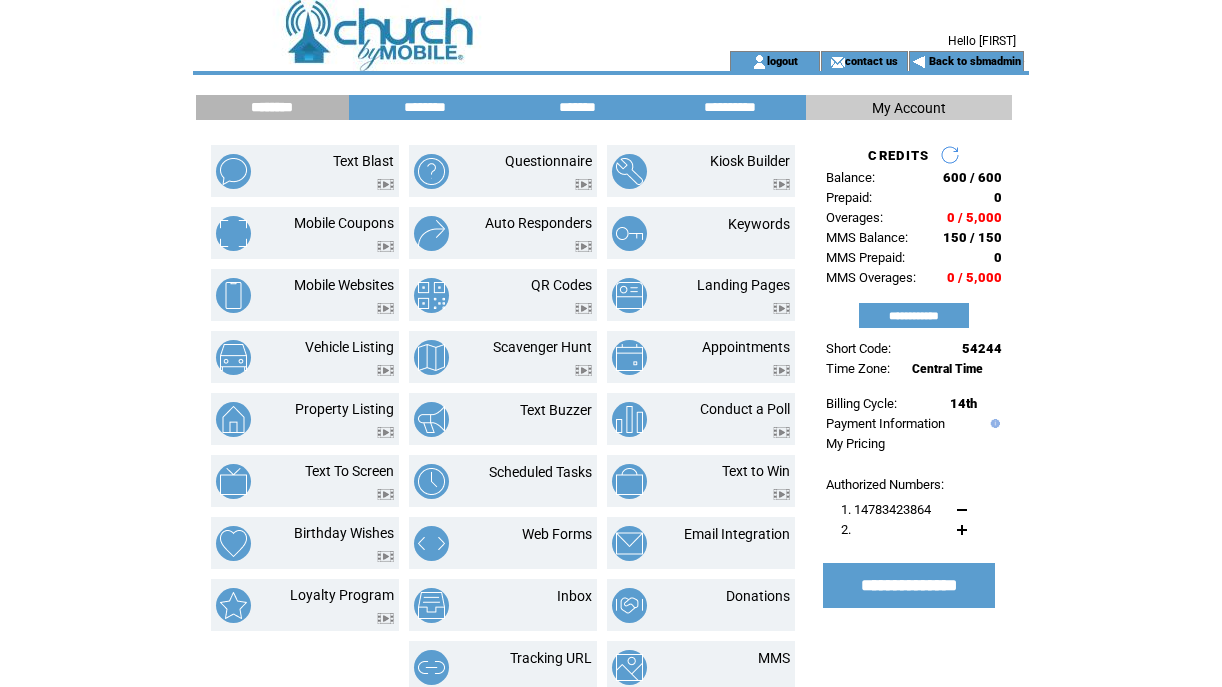 scroll, scrollTop: 0, scrollLeft: 0, axis: both 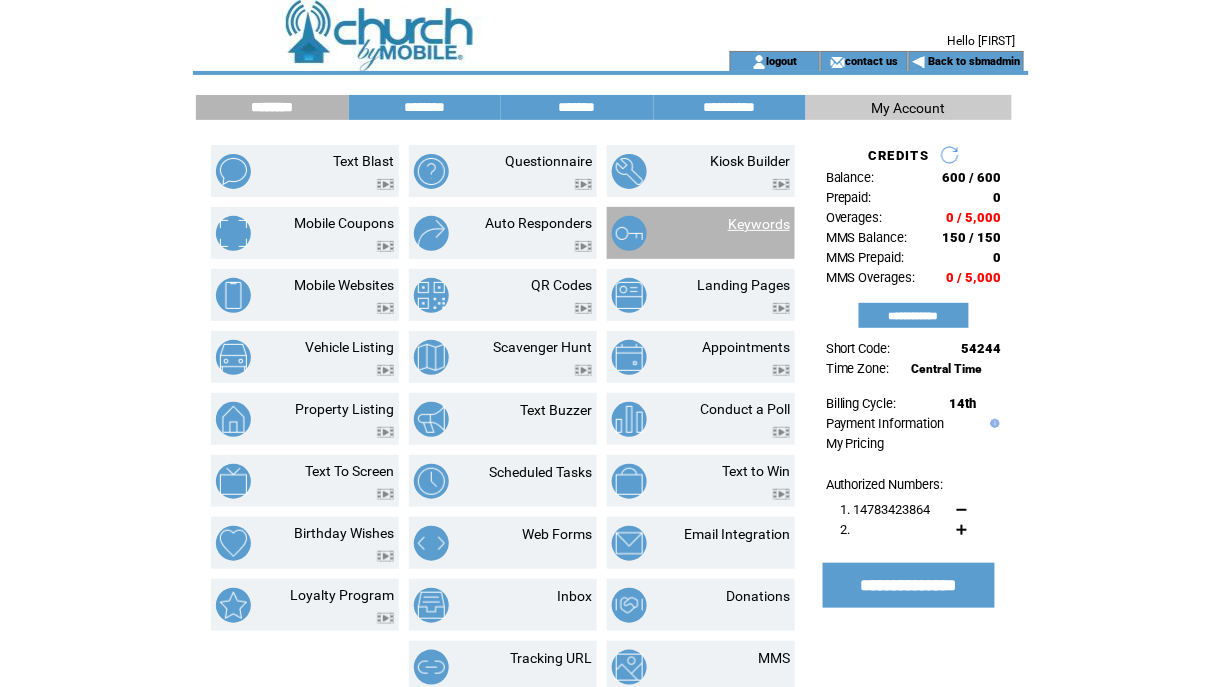click on "Keywords" at bounding box center (759, 224) 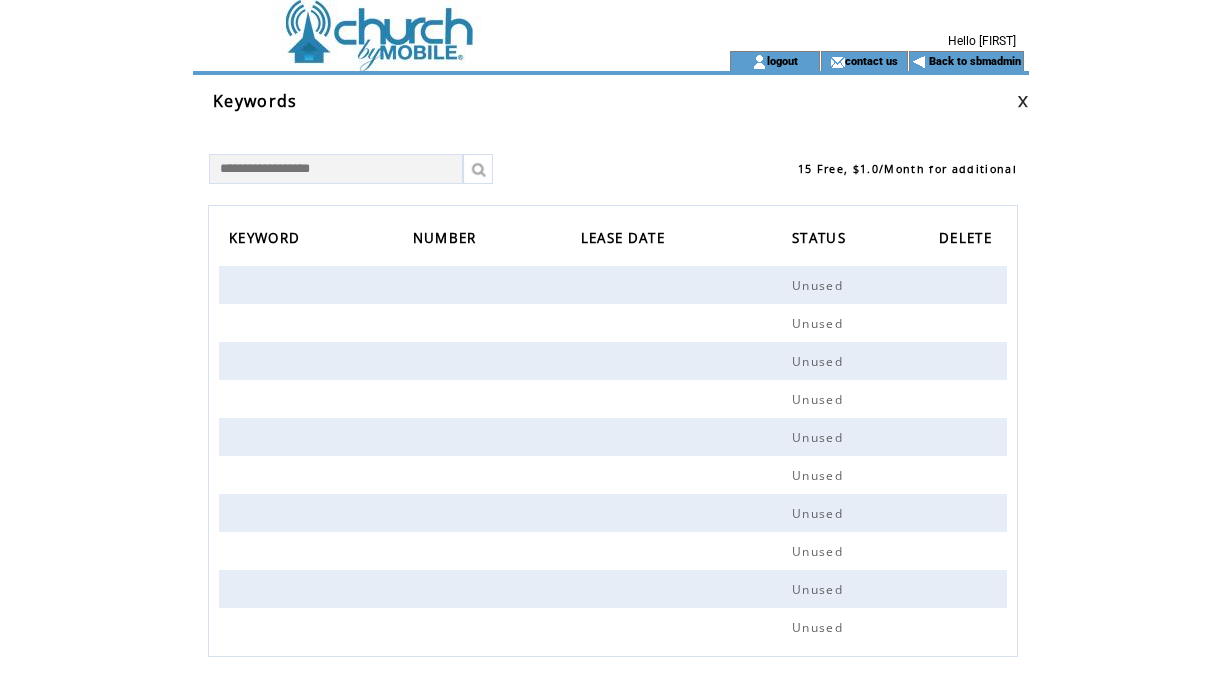 scroll, scrollTop: 0, scrollLeft: 0, axis: both 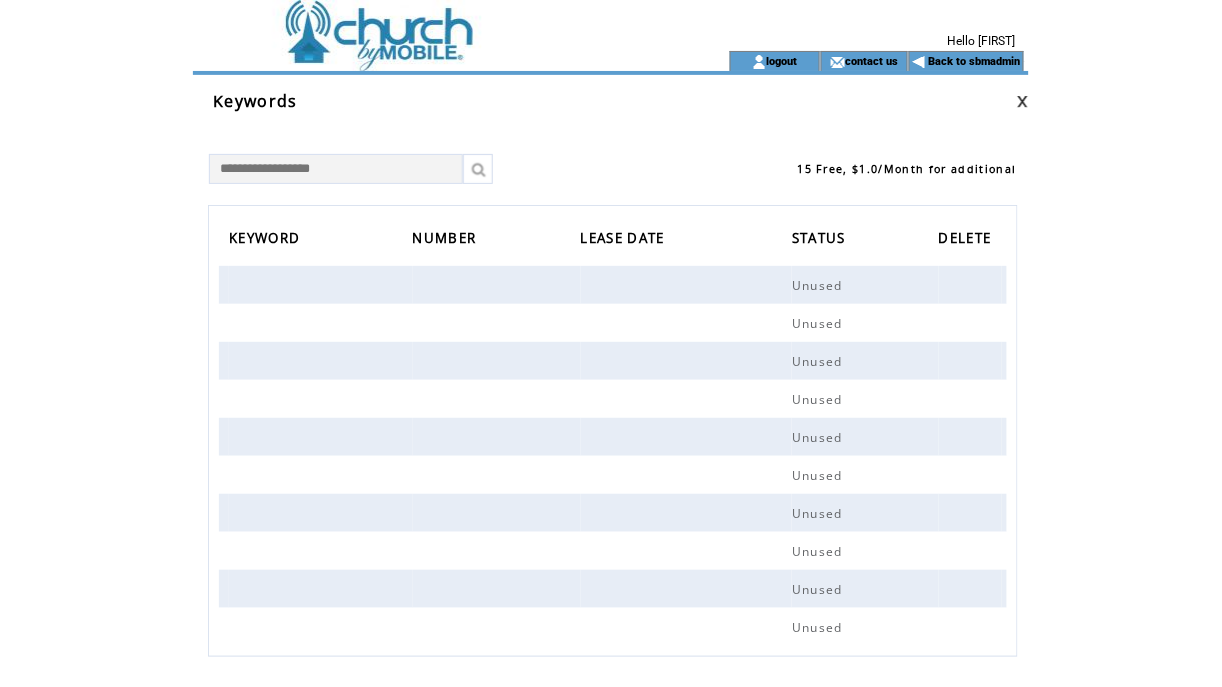 click at bounding box center [433, 25] 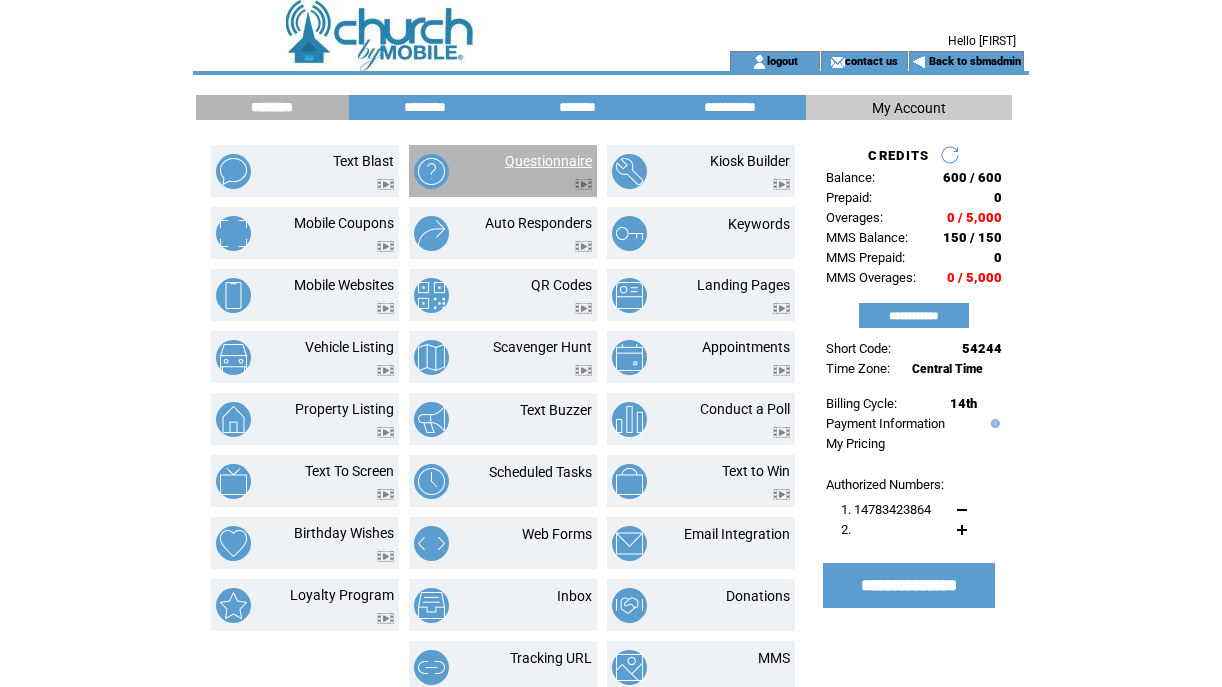 scroll, scrollTop: 0, scrollLeft: 0, axis: both 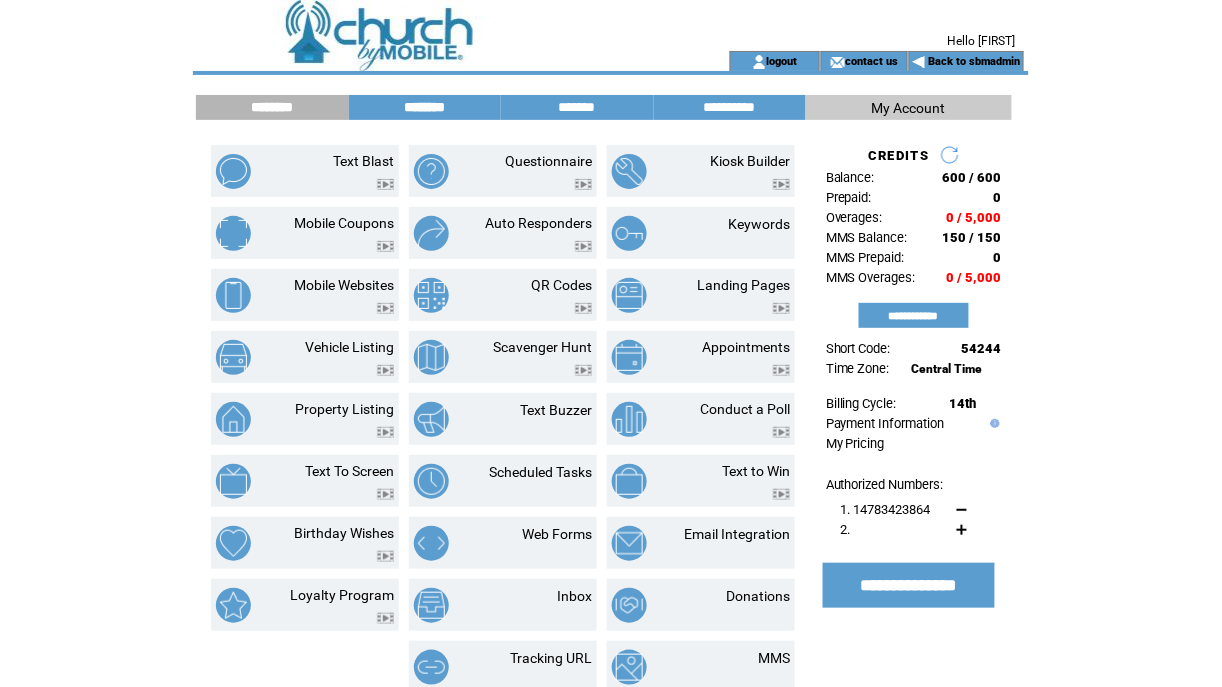 click on "********" at bounding box center [425, 107] 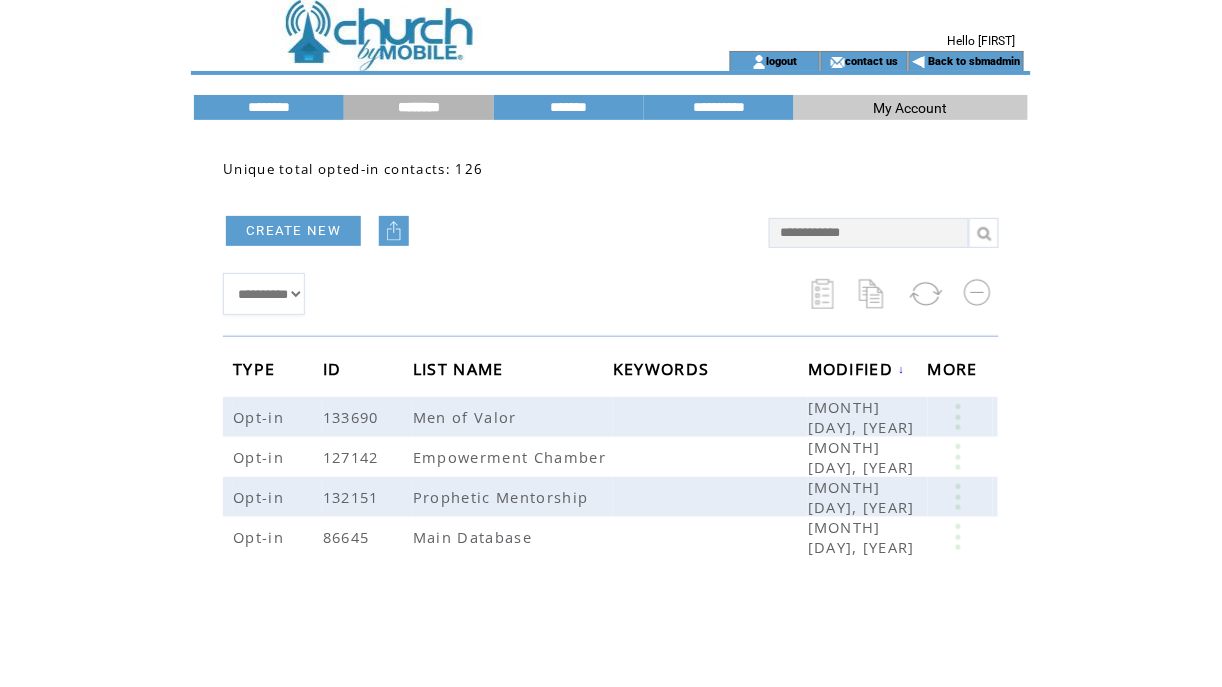drag, startPoint x: 386, startPoint y: 35, endPoint x: 399, endPoint y: 40, distance: 13.928389 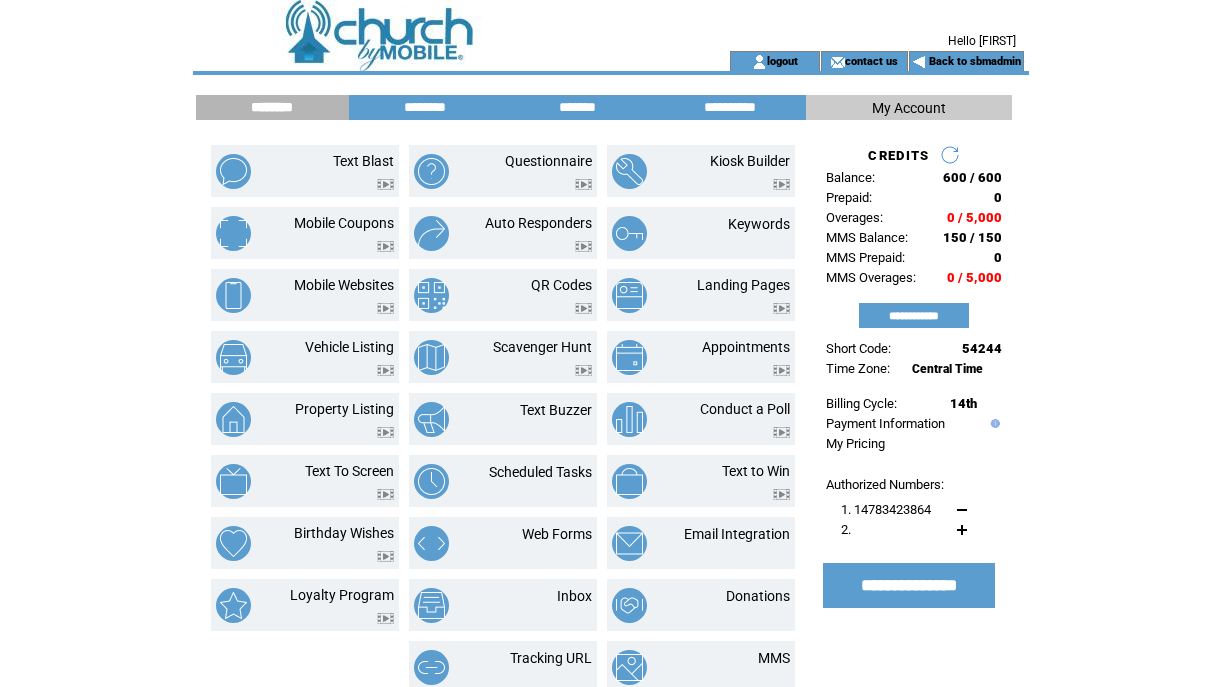 scroll, scrollTop: 0, scrollLeft: 0, axis: both 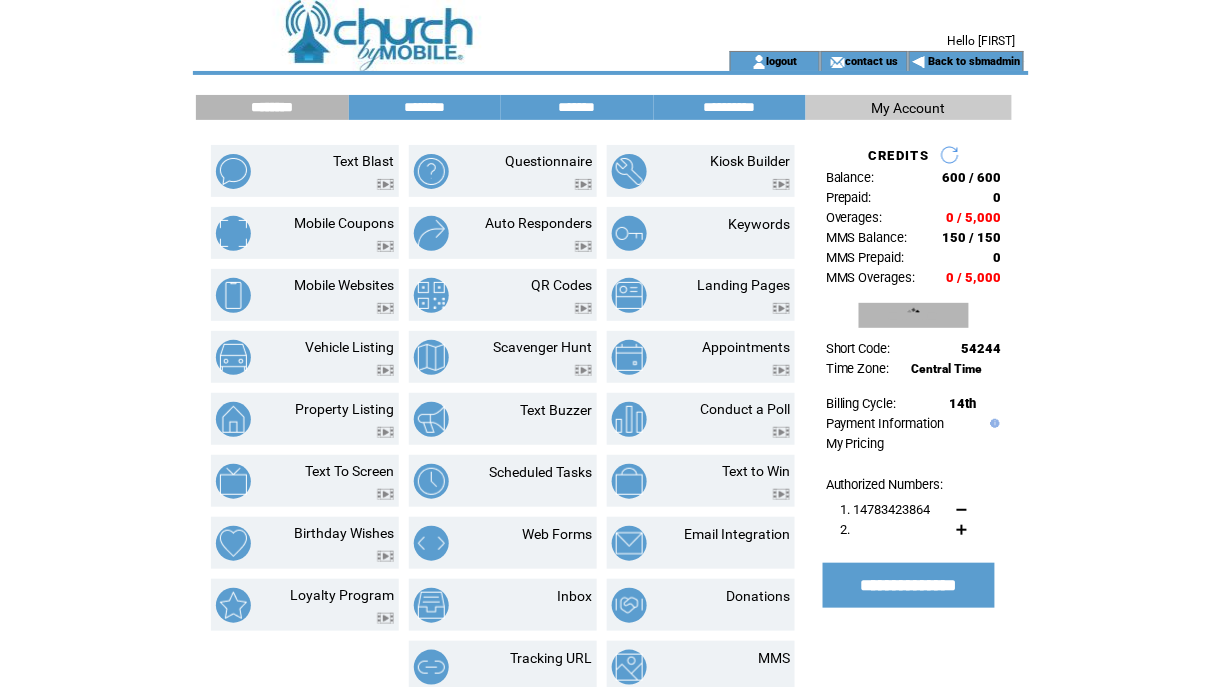 click on "**********" at bounding box center (914, 315) 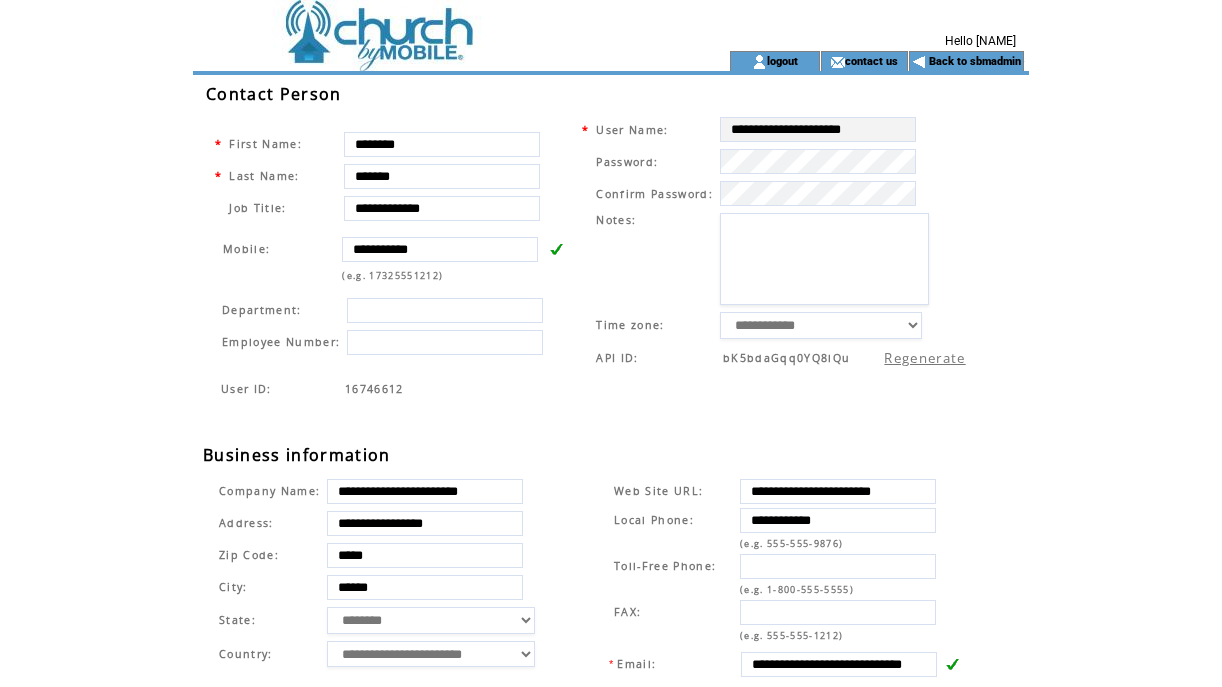 scroll, scrollTop: 0, scrollLeft: 0, axis: both 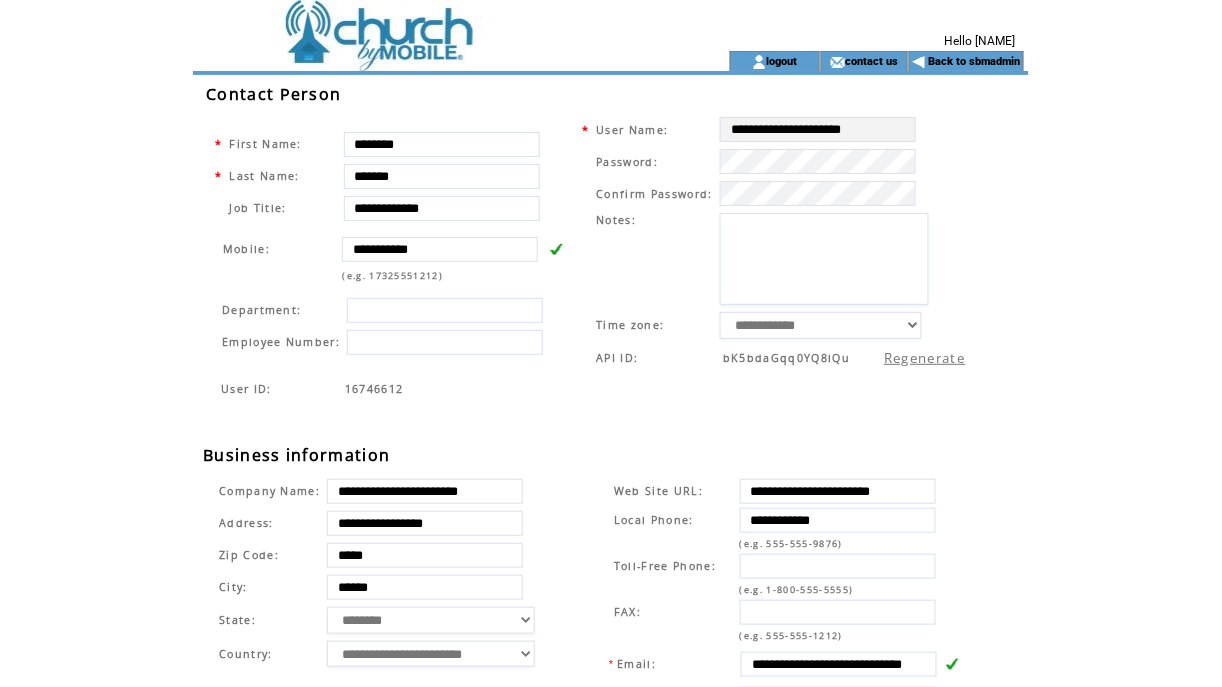 drag, startPoint x: 332, startPoint y: 507, endPoint x: 658, endPoint y: 500, distance: 326.07513 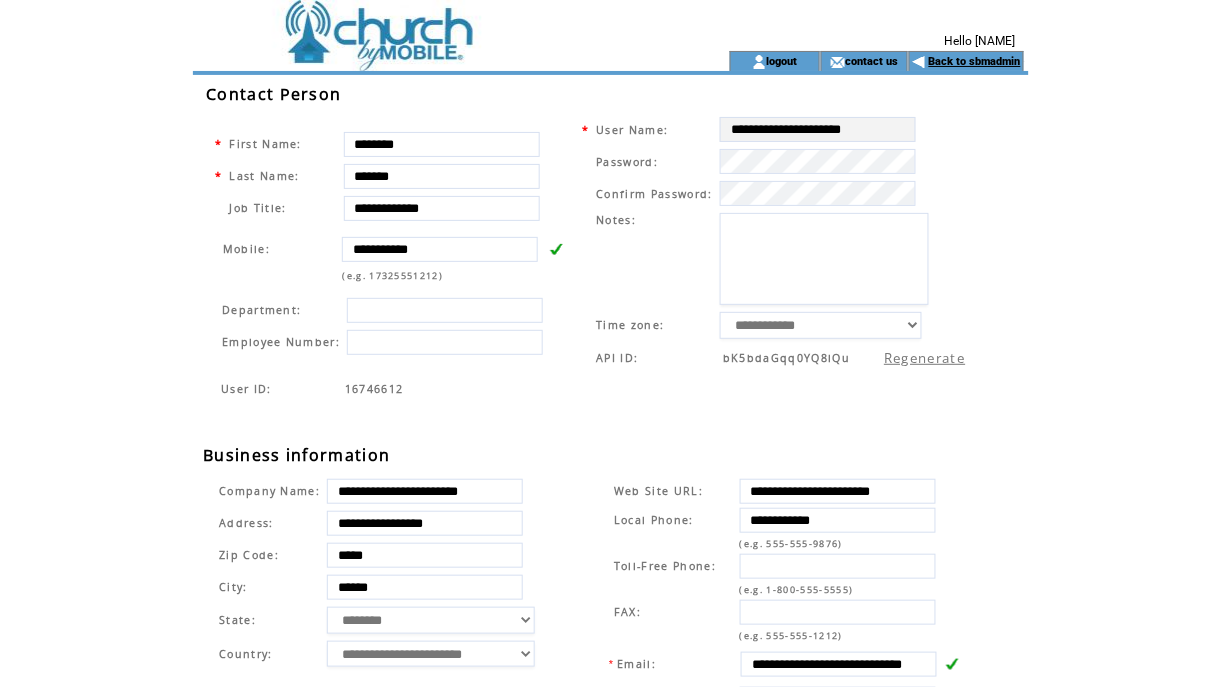 click on "Back to sbmadmin" at bounding box center [975, 61] 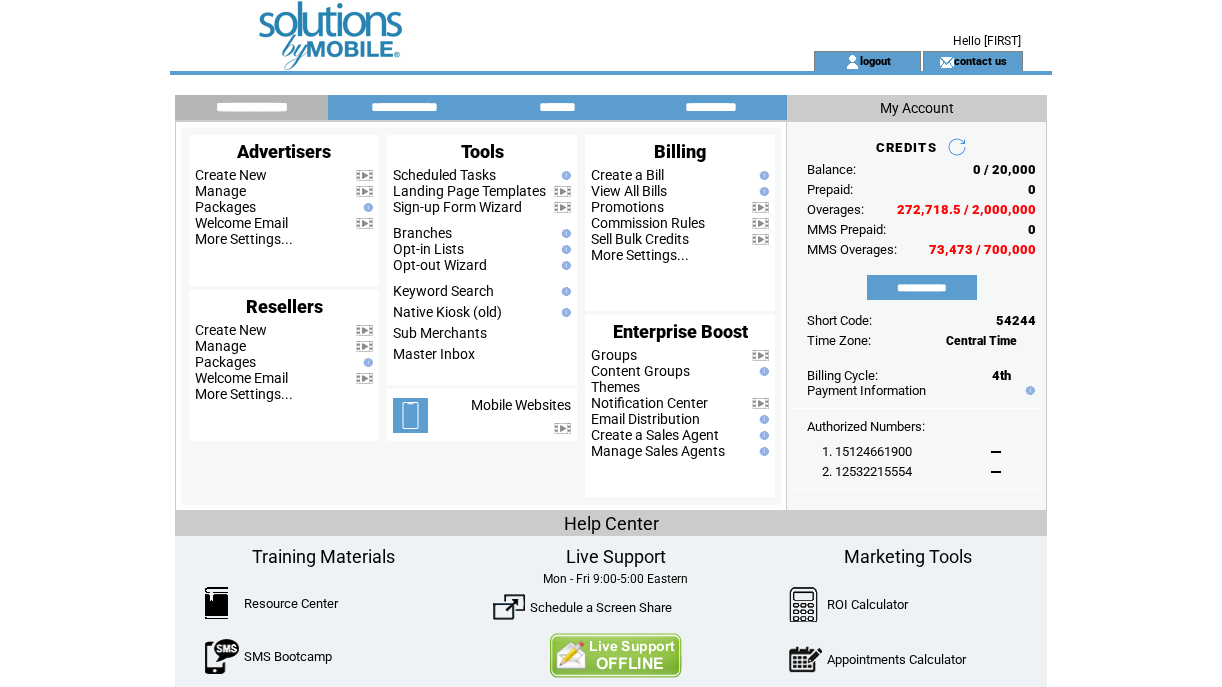 scroll, scrollTop: 0, scrollLeft: 0, axis: both 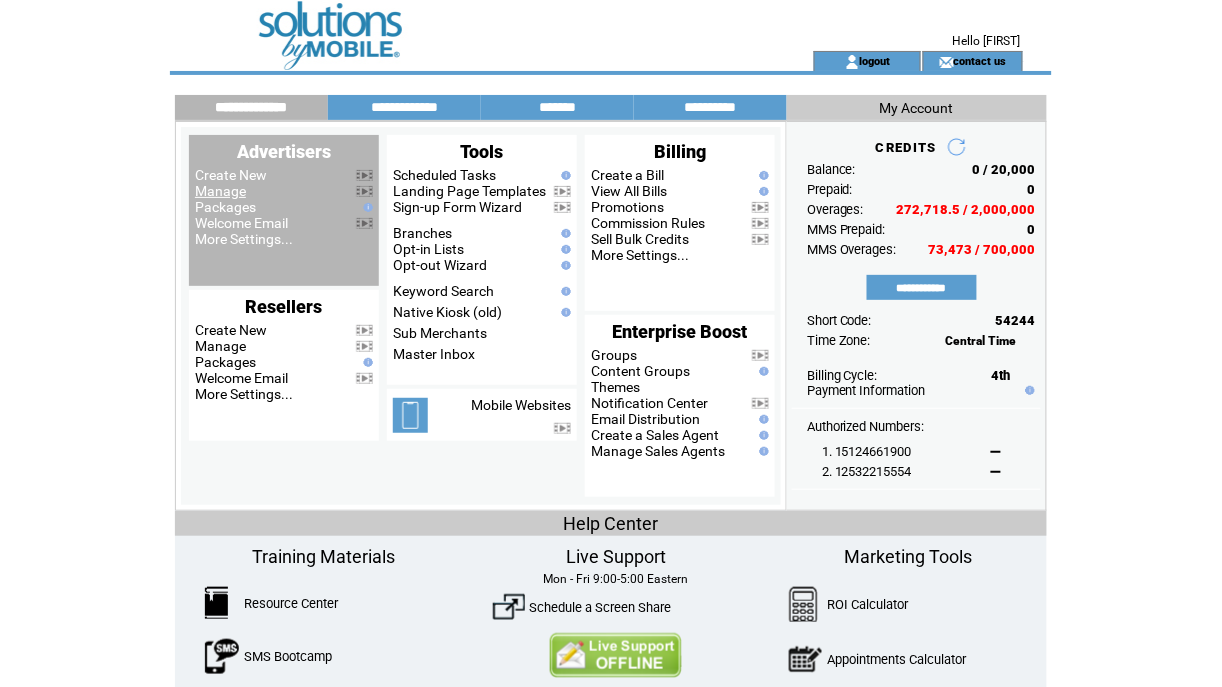 click on "Manage" at bounding box center (220, 191) 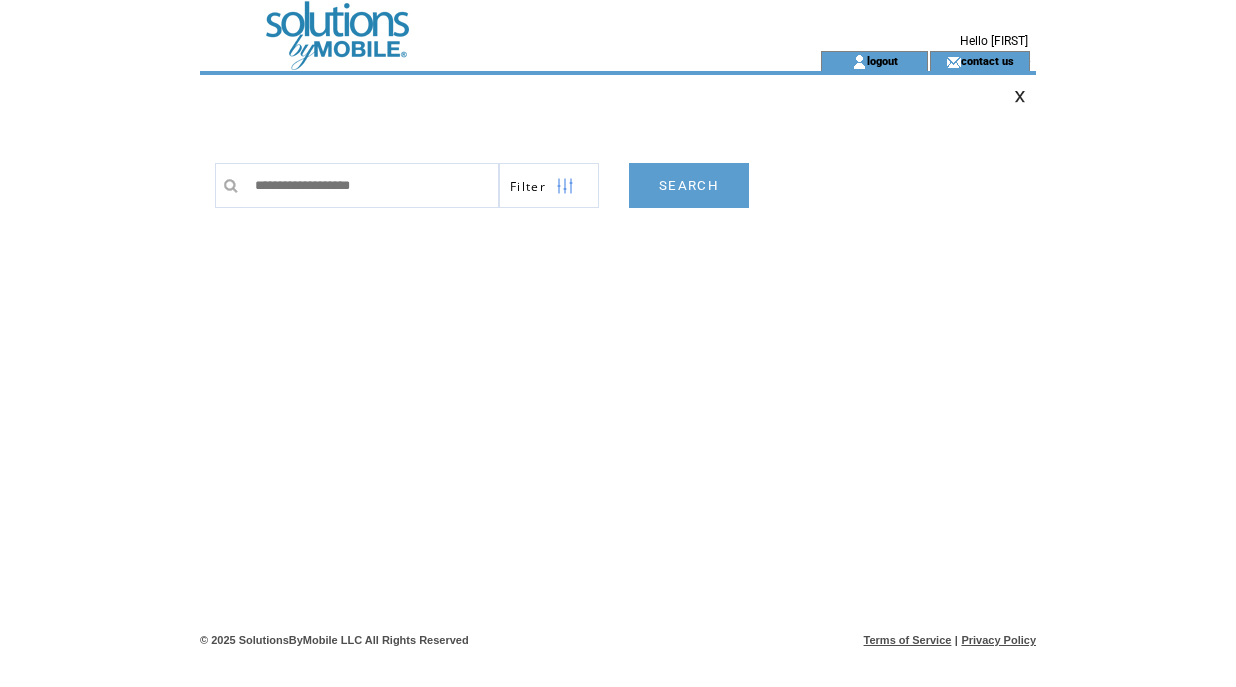 scroll, scrollTop: 0, scrollLeft: 0, axis: both 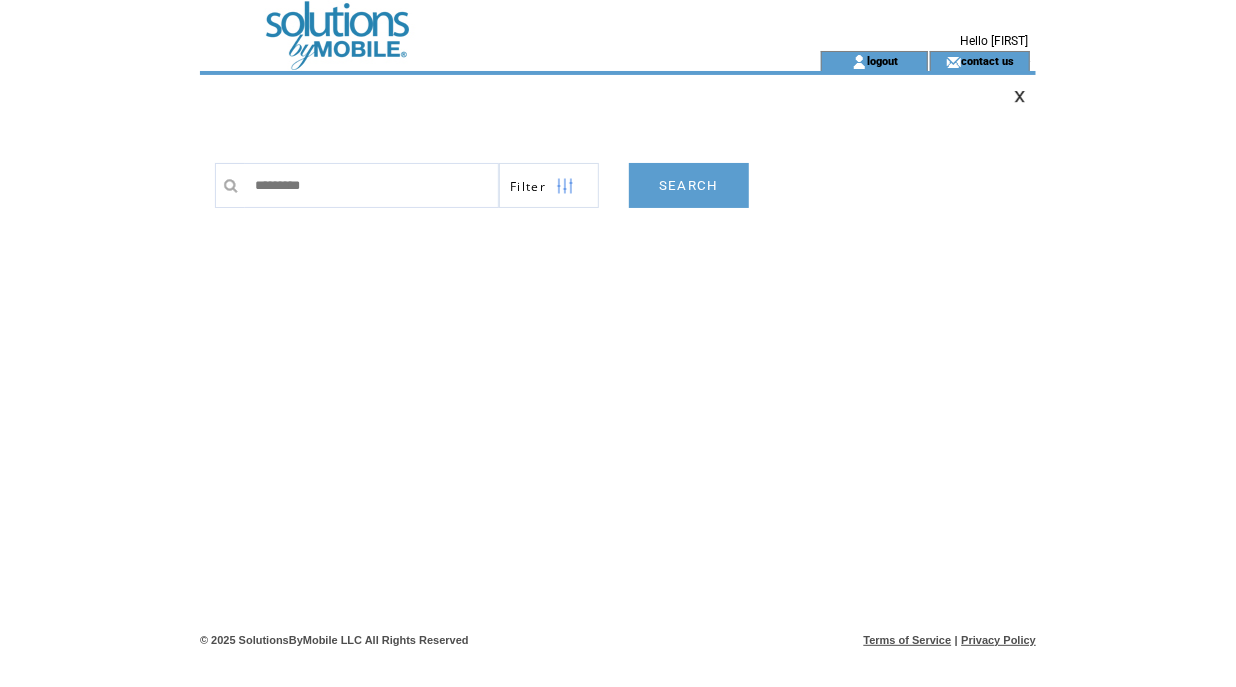 type on "**********" 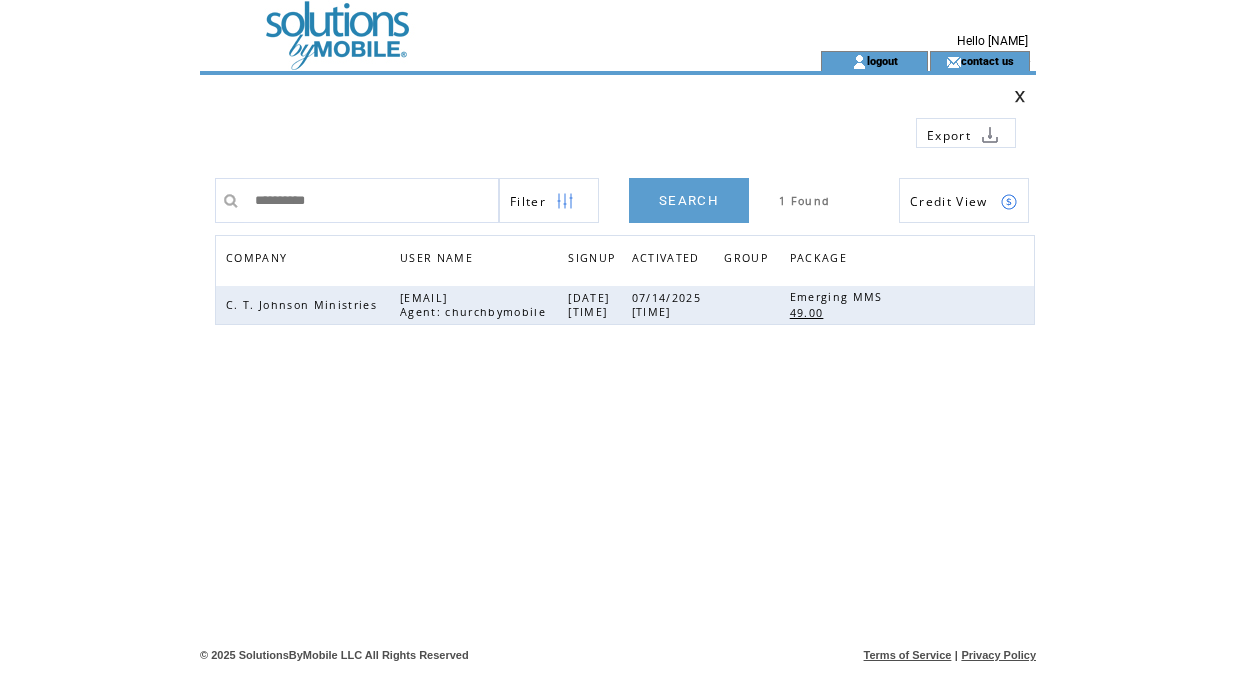 scroll, scrollTop: 0, scrollLeft: 0, axis: both 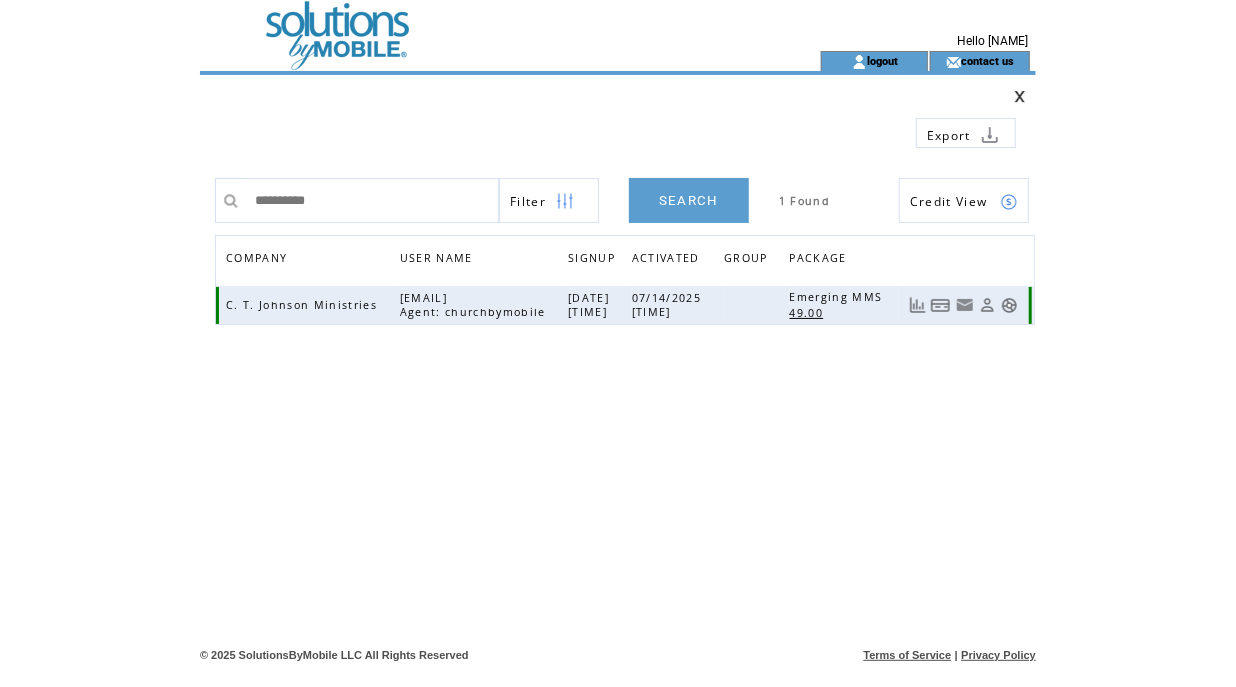 click at bounding box center [987, 305] 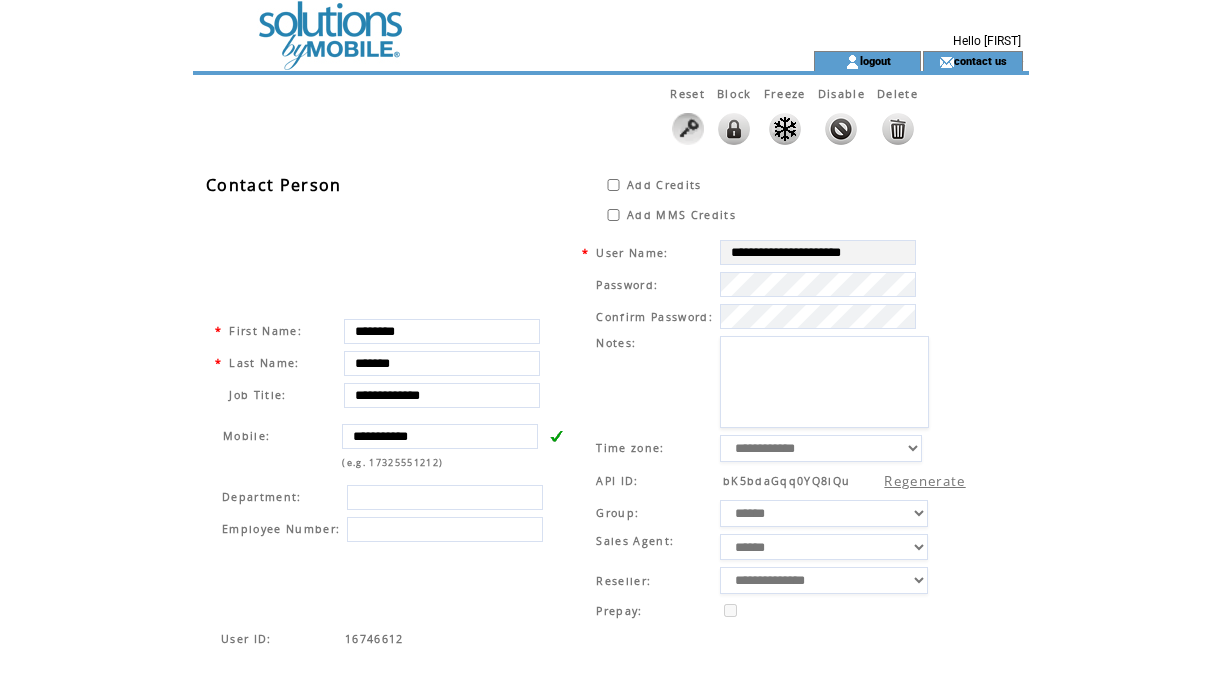 scroll, scrollTop: 0, scrollLeft: 0, axis: both 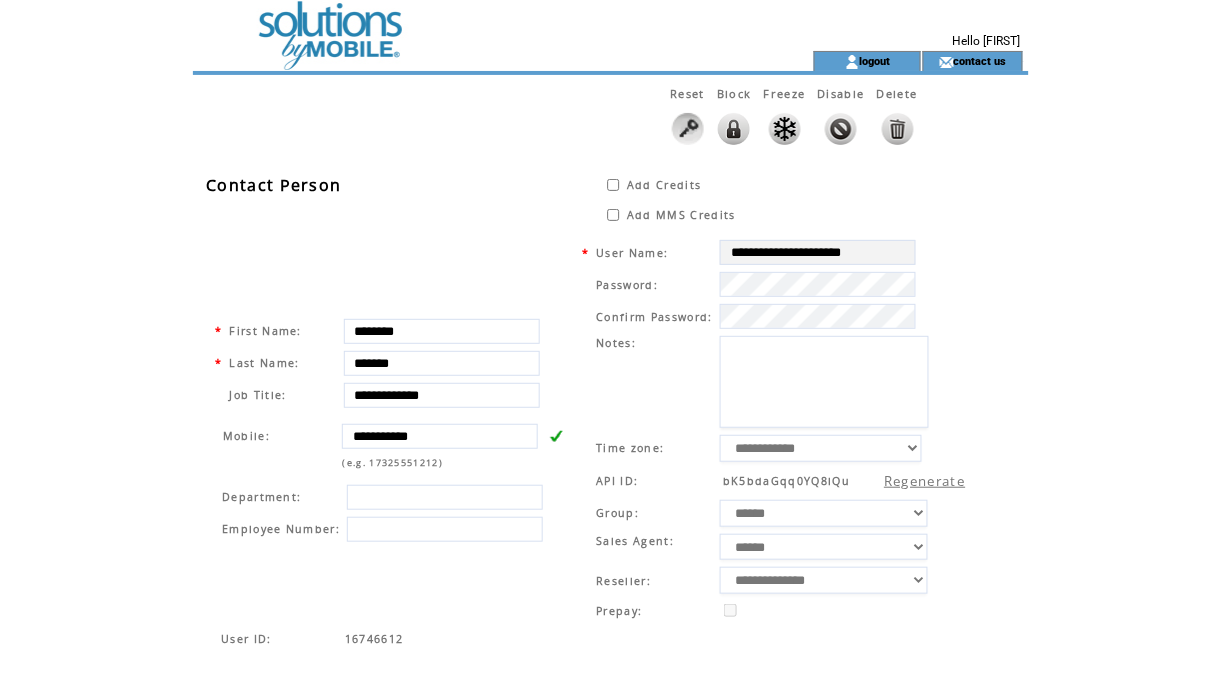 click at bounding box center [1030, 605] 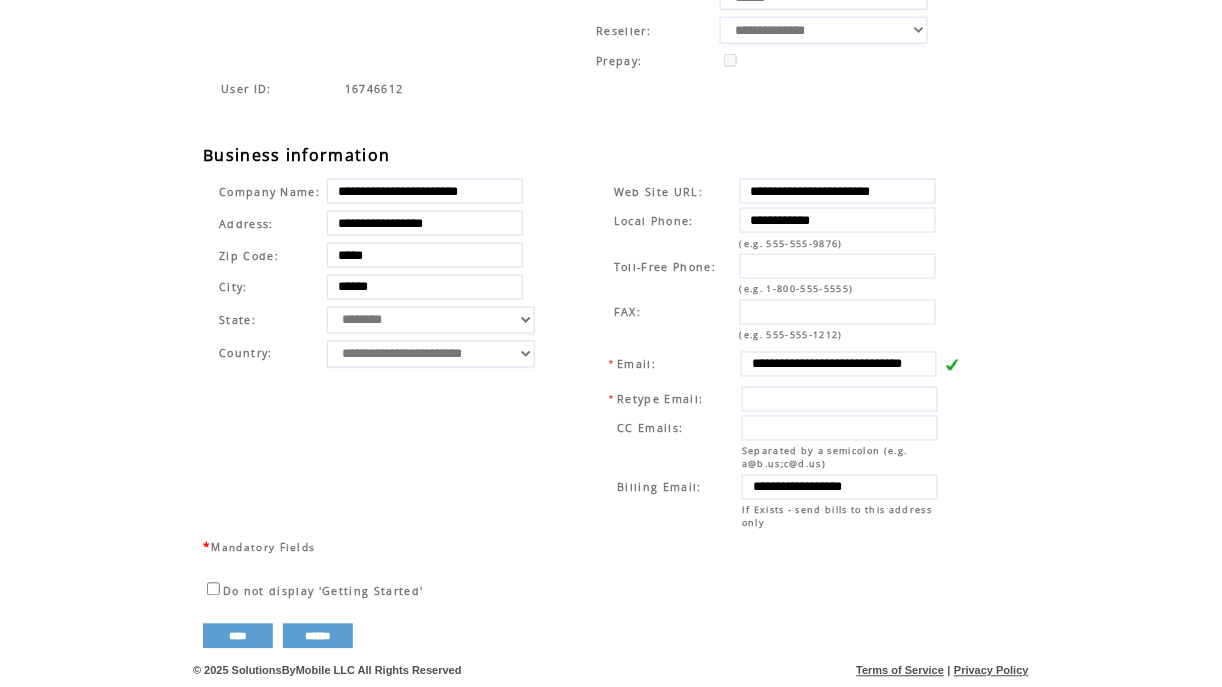 scroll, scrollTop: 558, scrollLeft: 0, axis: vertical 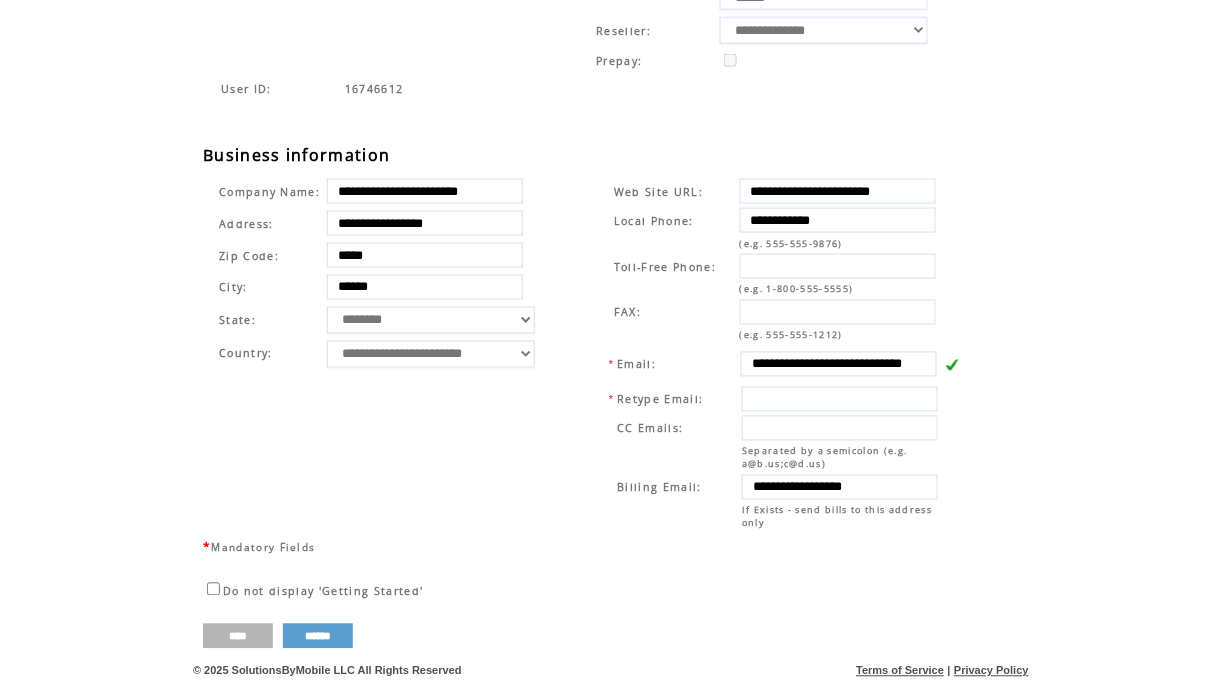 click on "****" at bounding box center (238, 636) 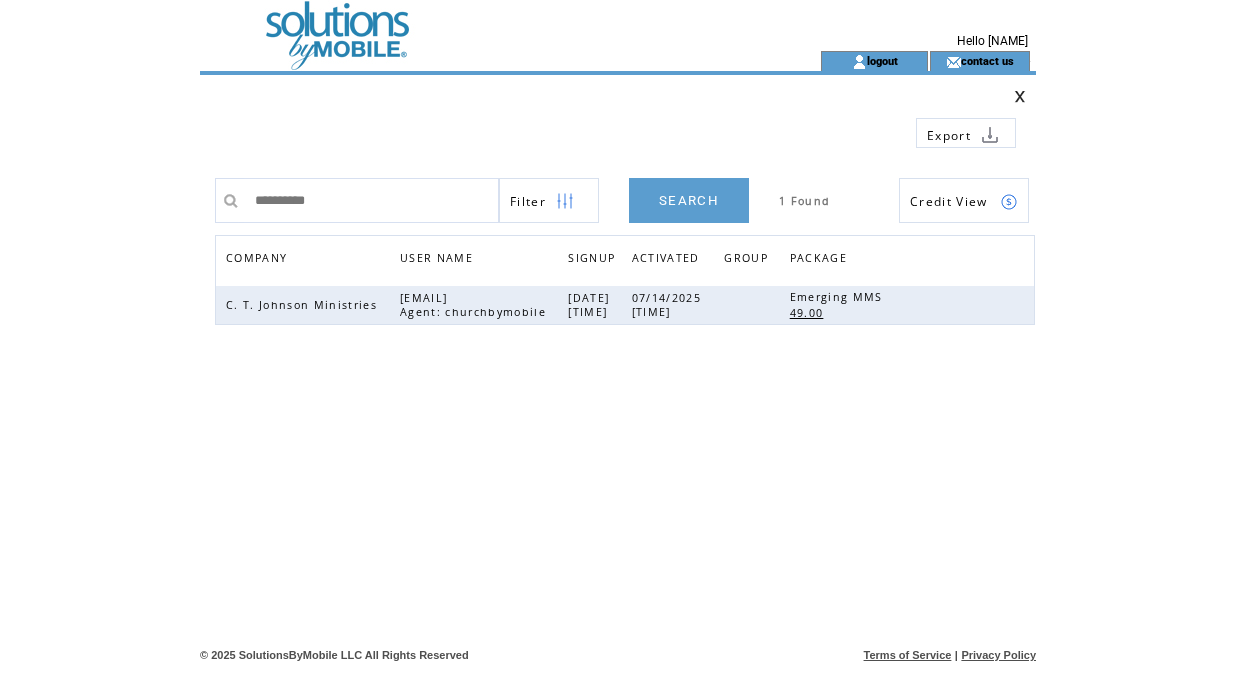 scroll, scrollTop: 0, scrollLeft: 0, axis: both 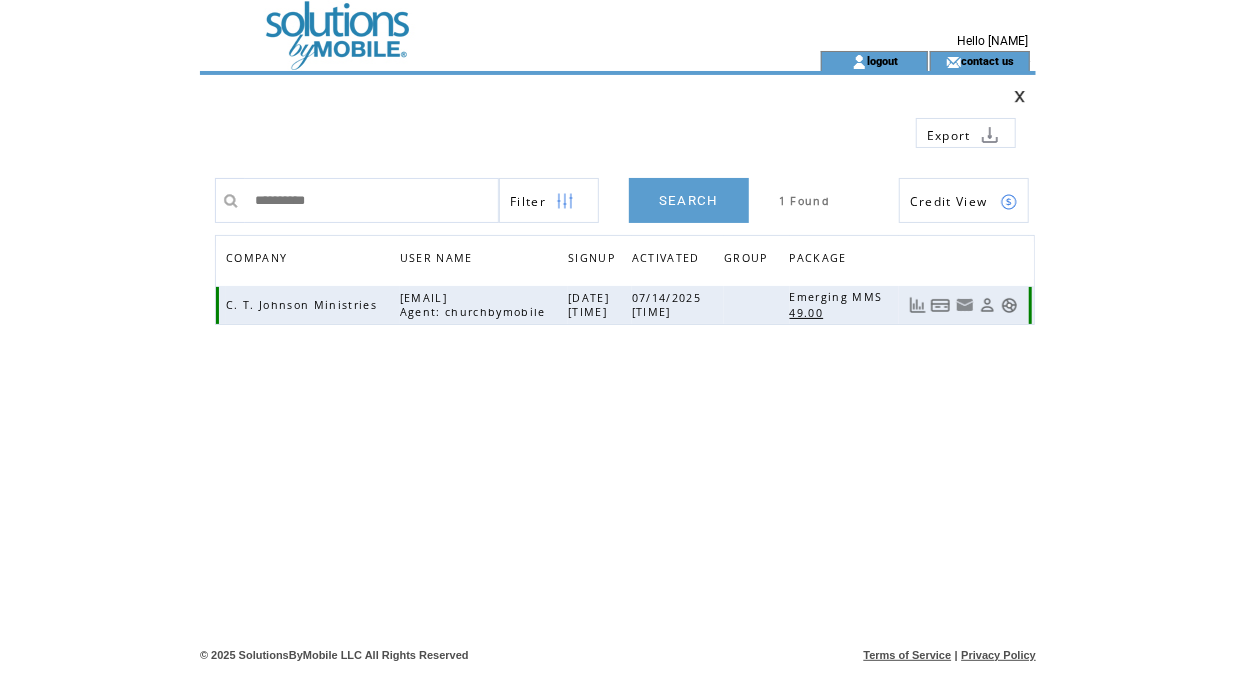 drag, startPoint x: 392, startPoint y: 294, endPoint x: 540, endPoint y: 296, distance: 148.01352 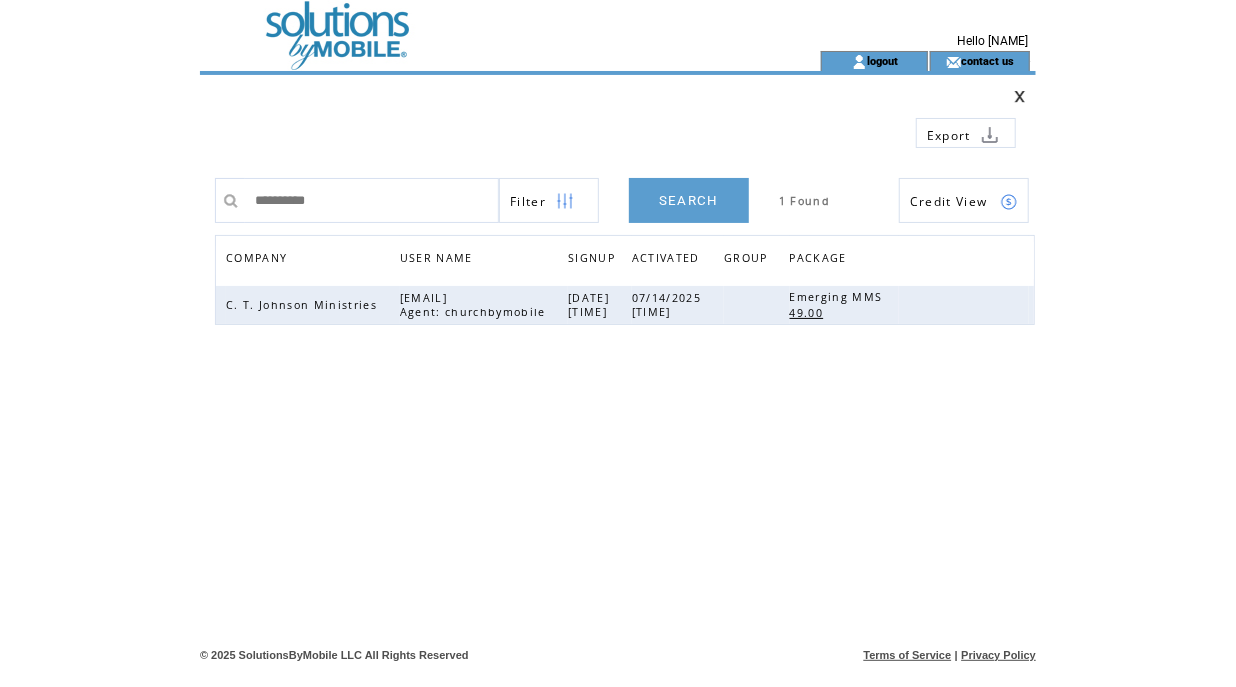 drag, startPoint x: 1053, startPoint y: 360, endPoint x: 1158, endPoint y: 304, distance: 119 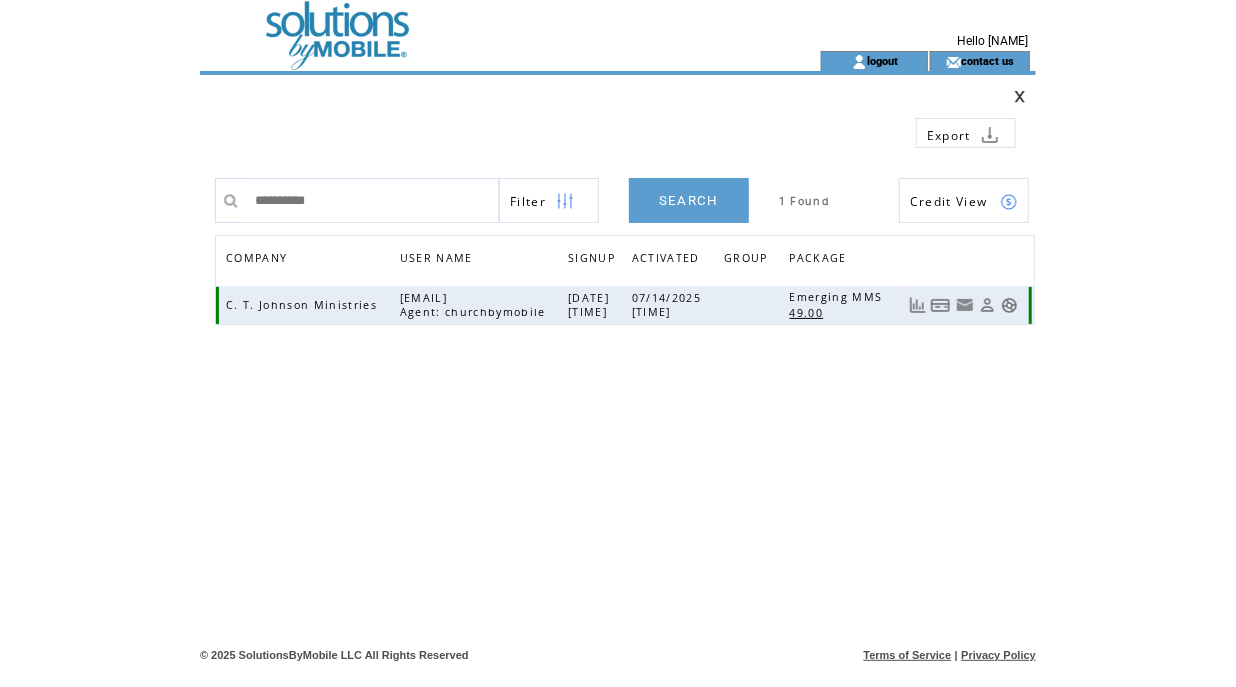 click at bounding box center [1009, 305] 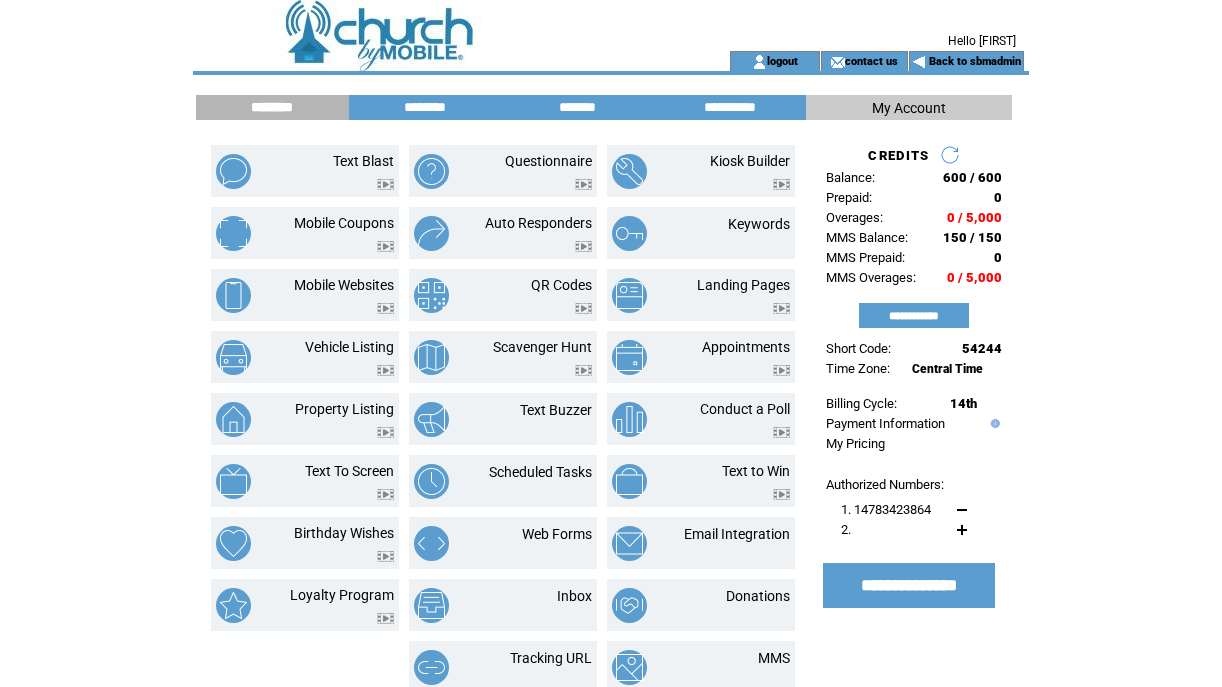 scroll, scrollTop: 0, scrollLeft: 0, axis: both 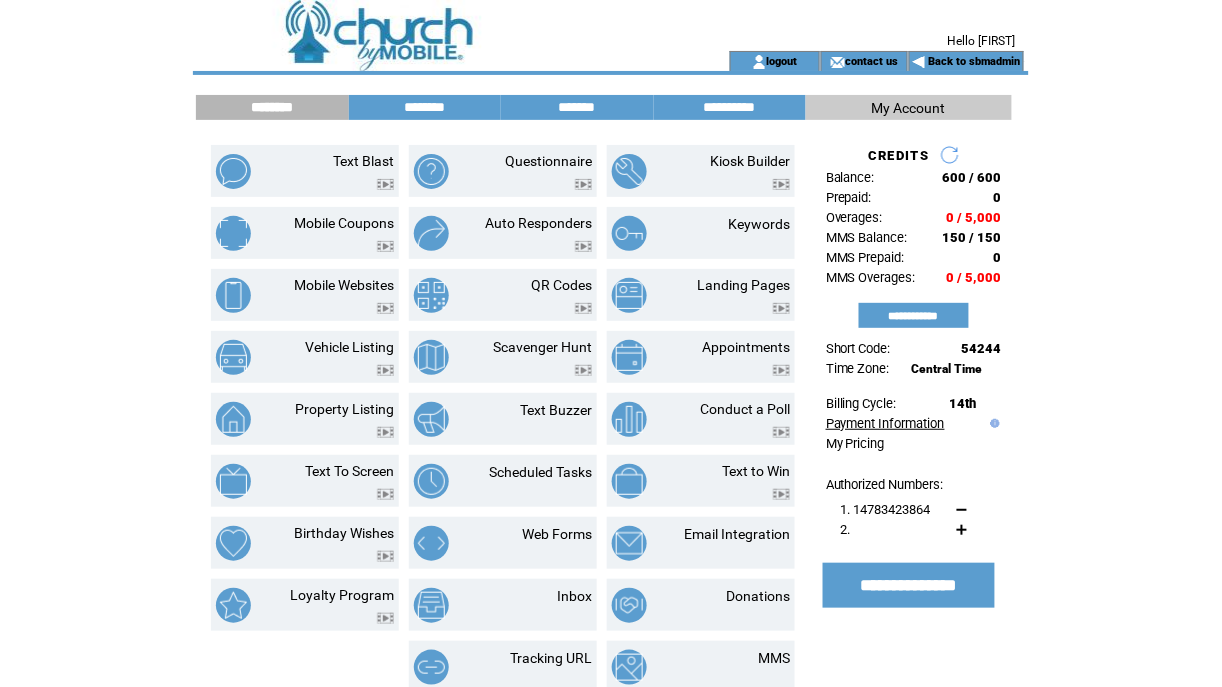 click on "Payment Information" at bounding box center [885, 423] 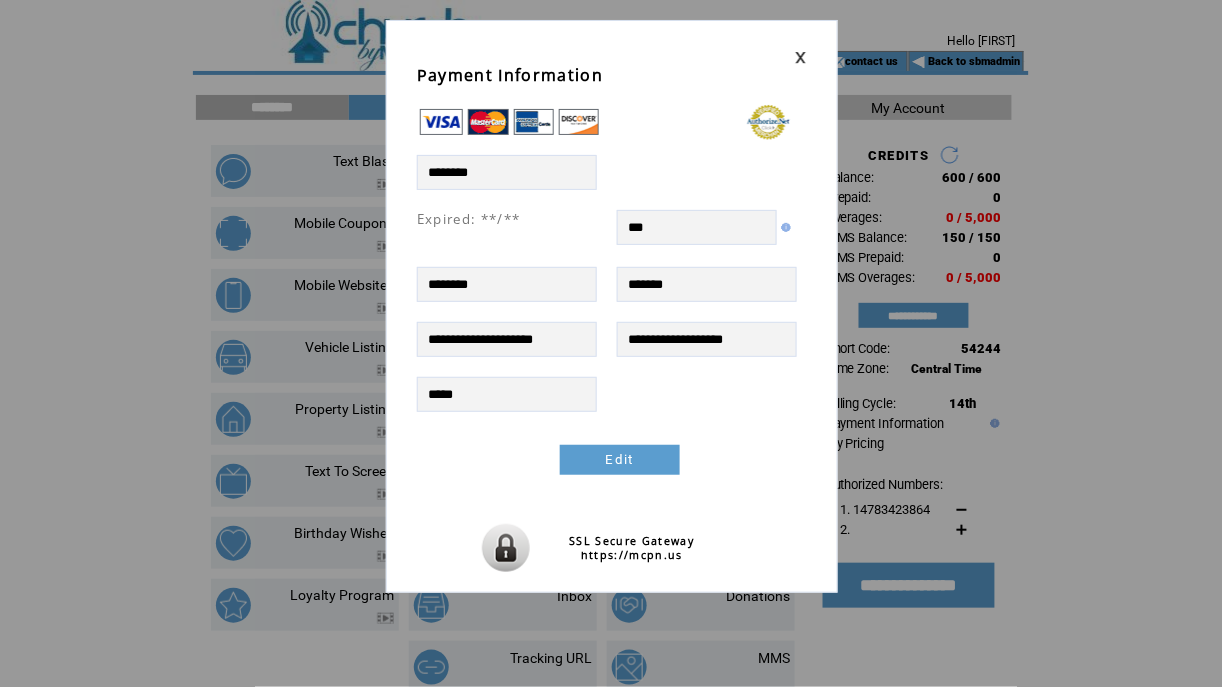 scroll, scrollTop: 0, scrollLeft: 0, axis: both 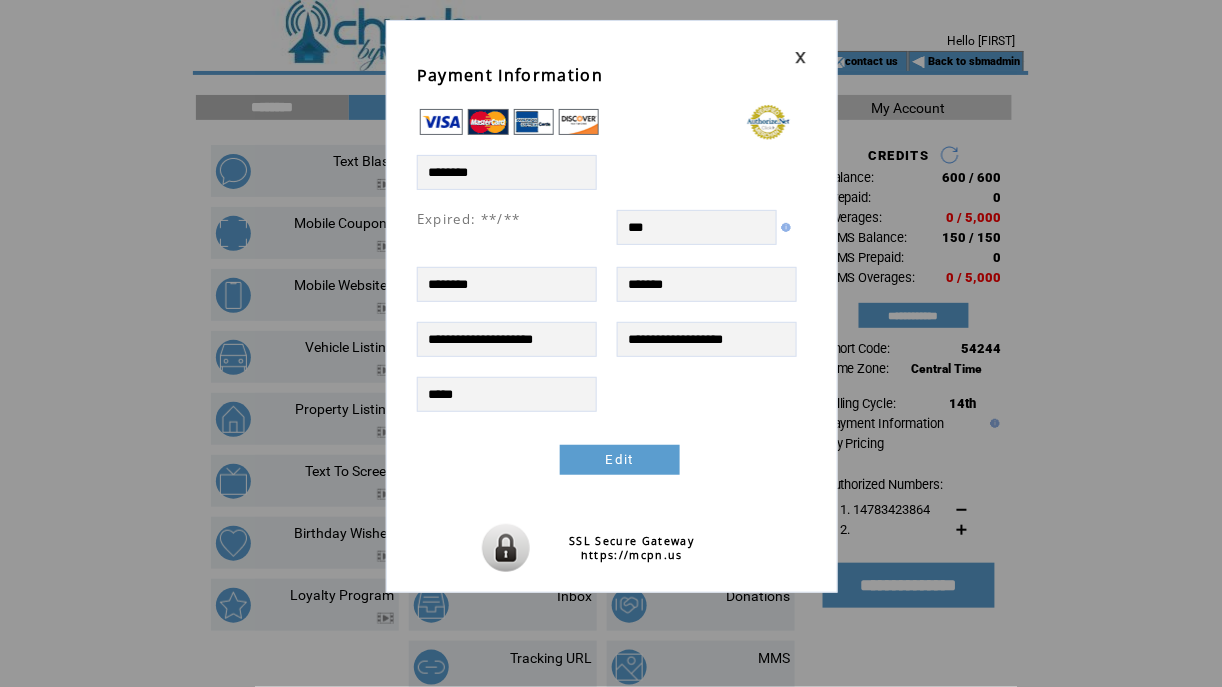 click at bounding box center (801, 57) 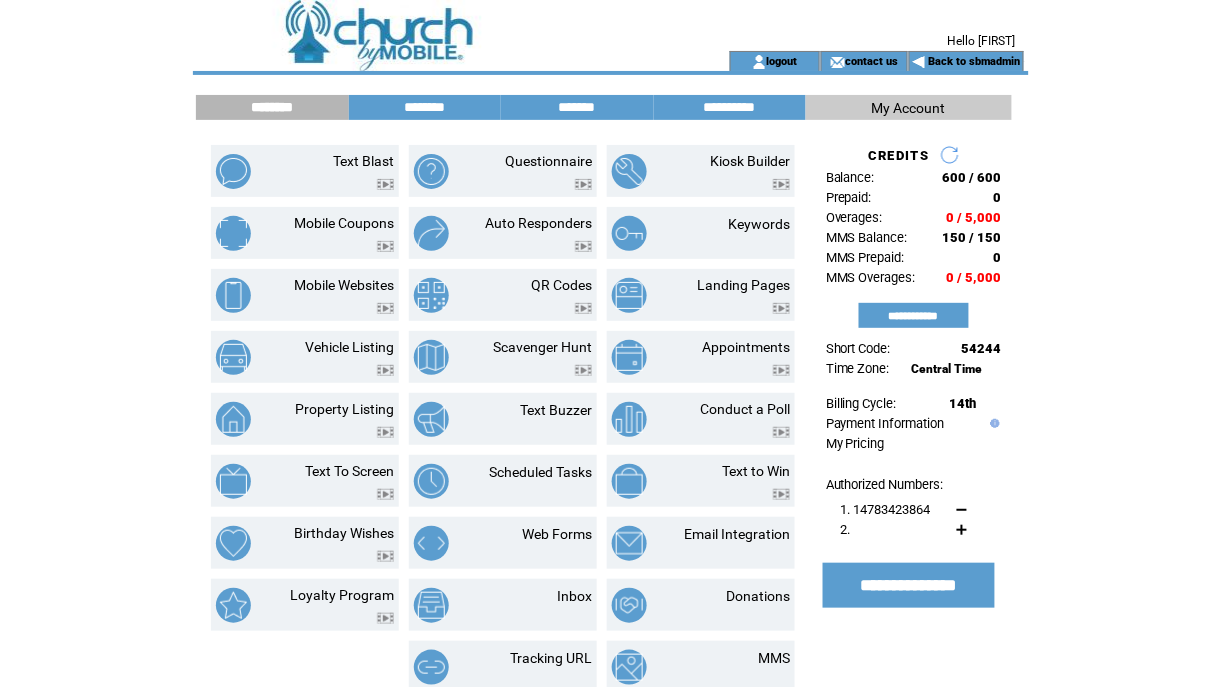 scroll, scrollTop: 0, scrollLeft: 0, axis: both 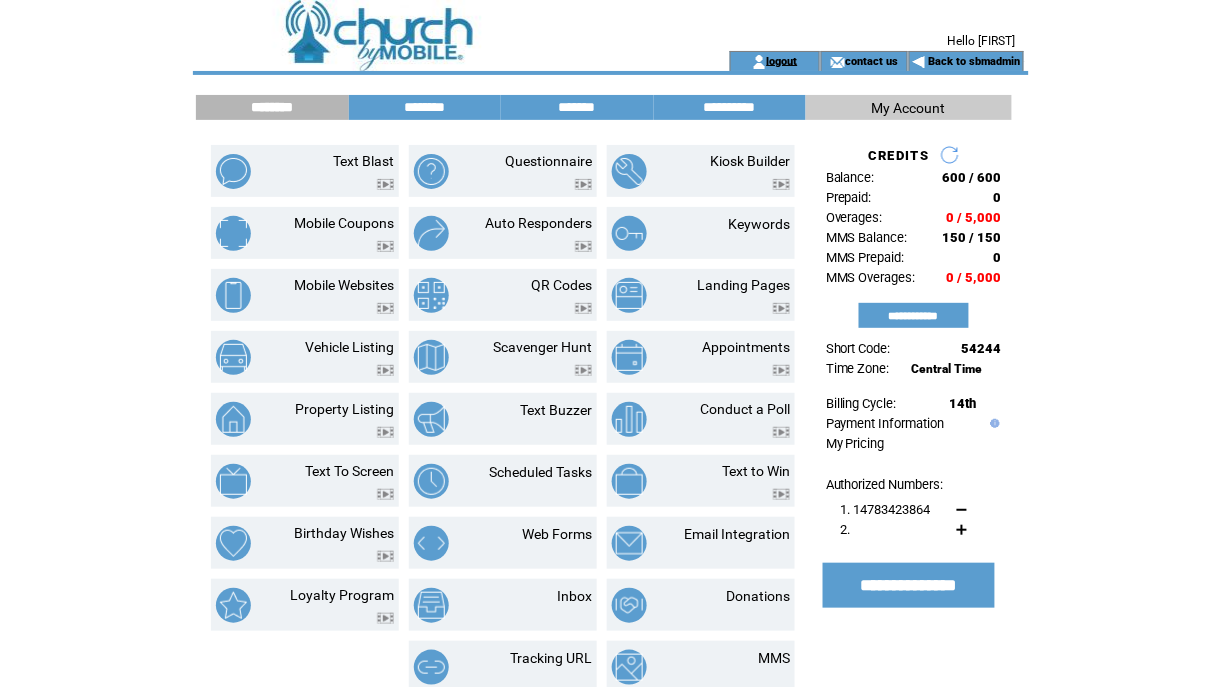 click on "logout" at bounding box center [782, 60] 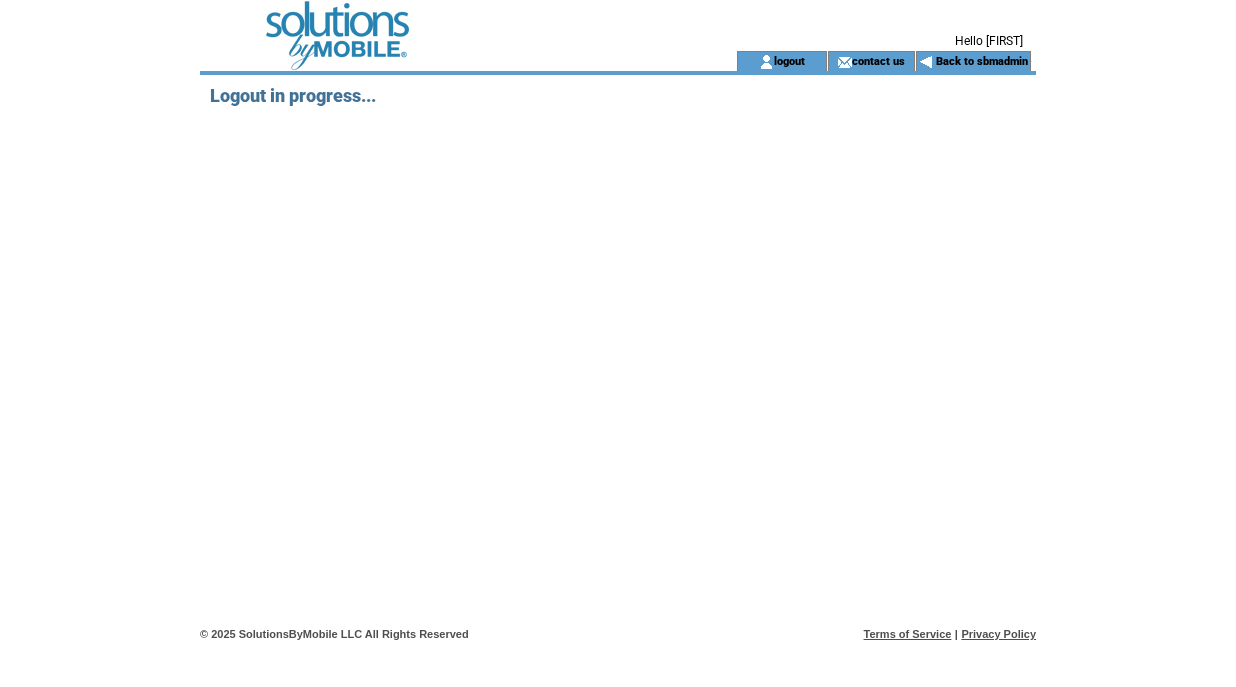 scroll, scrollTop: 0, scrollLeft: 0, axis: both 